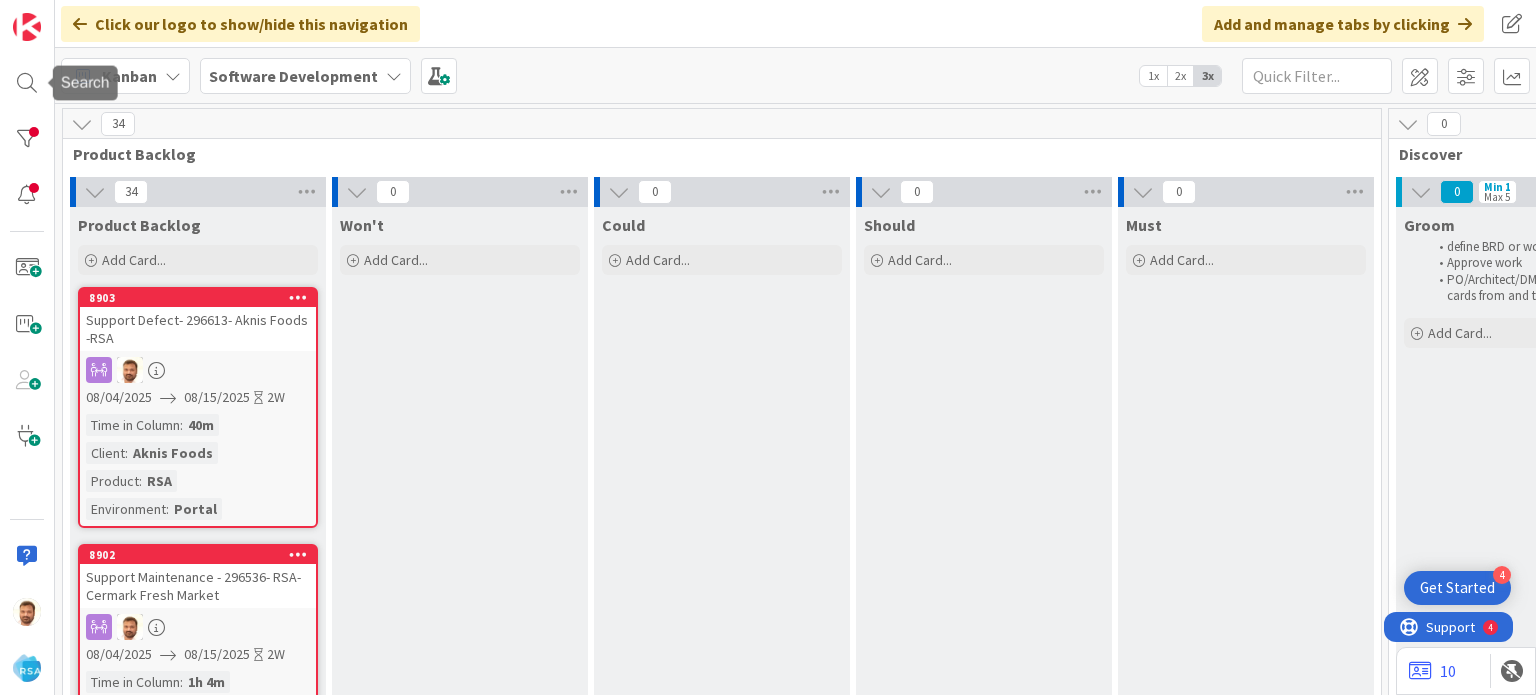 scroll, scrollTop: 0, scrollLeft: 0, axis: both 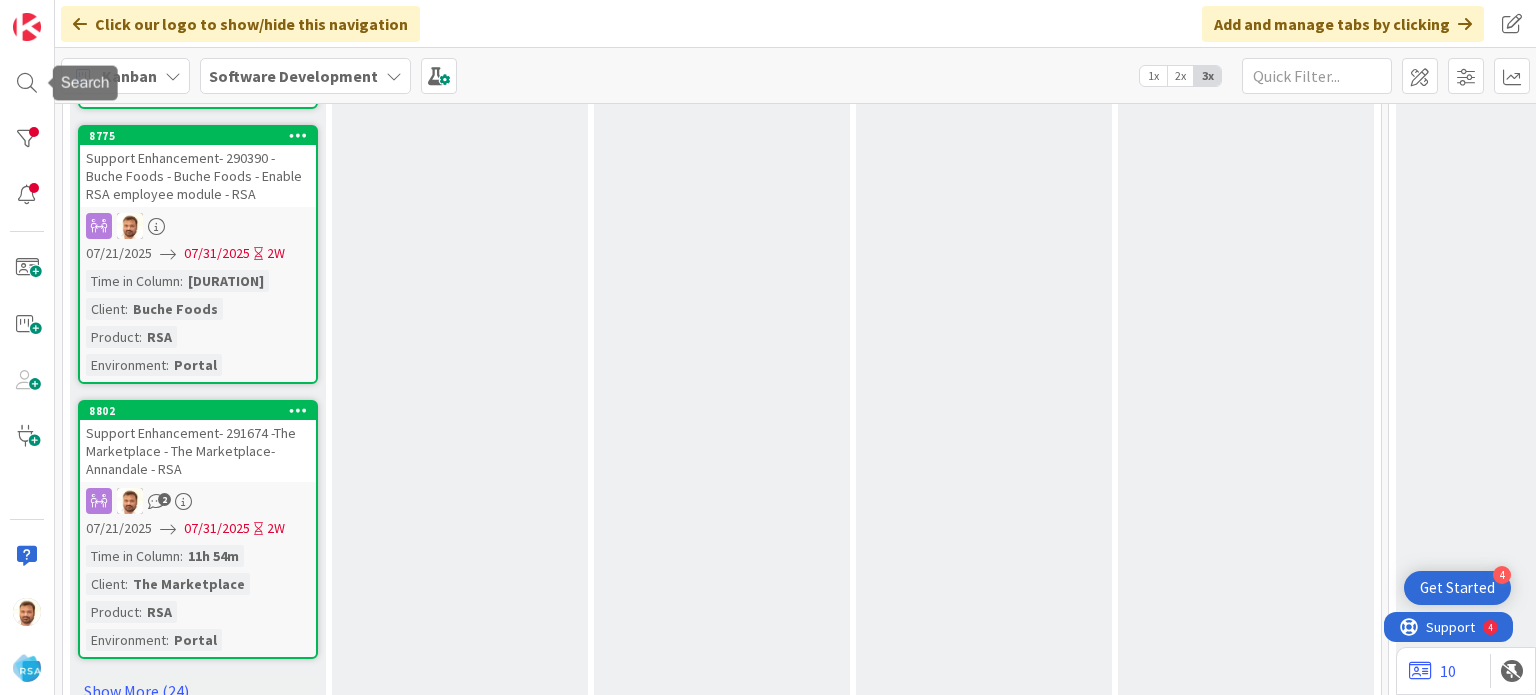 click at bounding box center (27, 83) 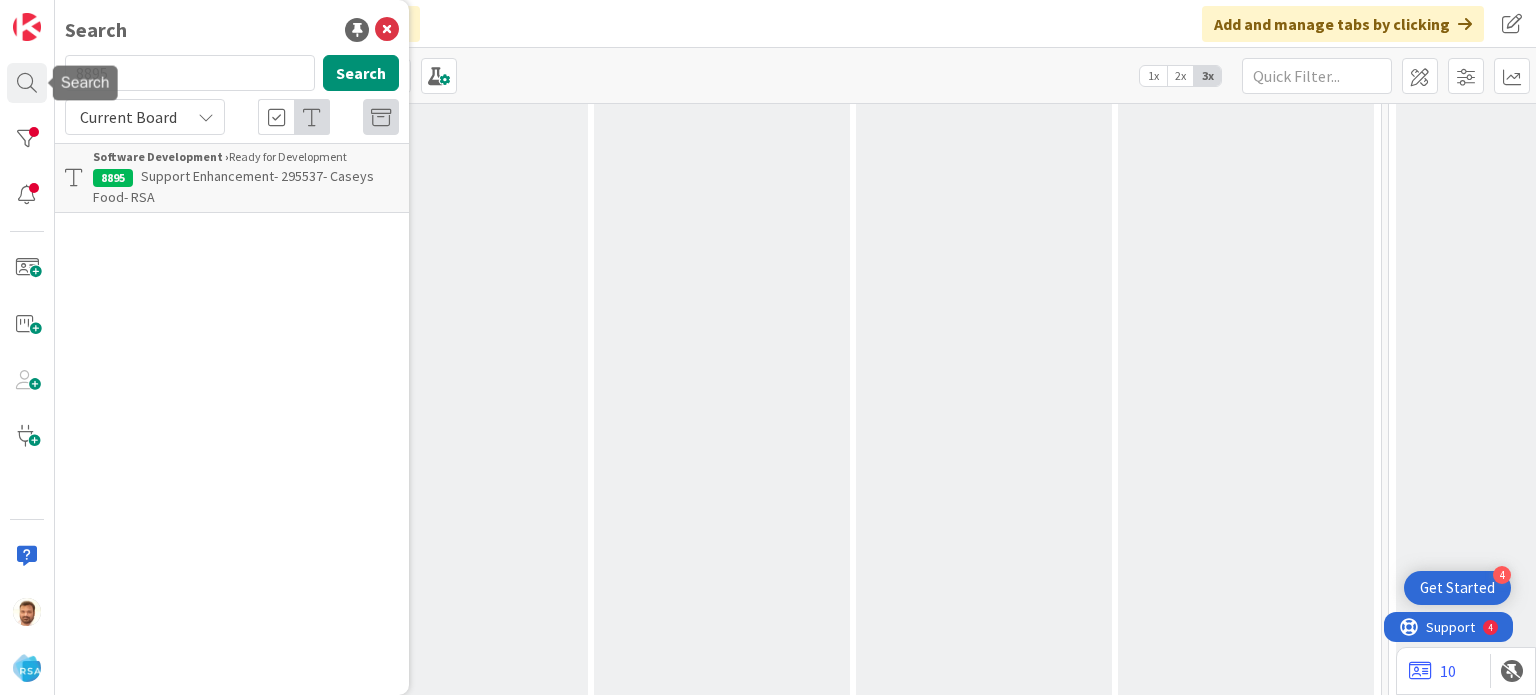 click on "8895" at bounding box center (190, 73) 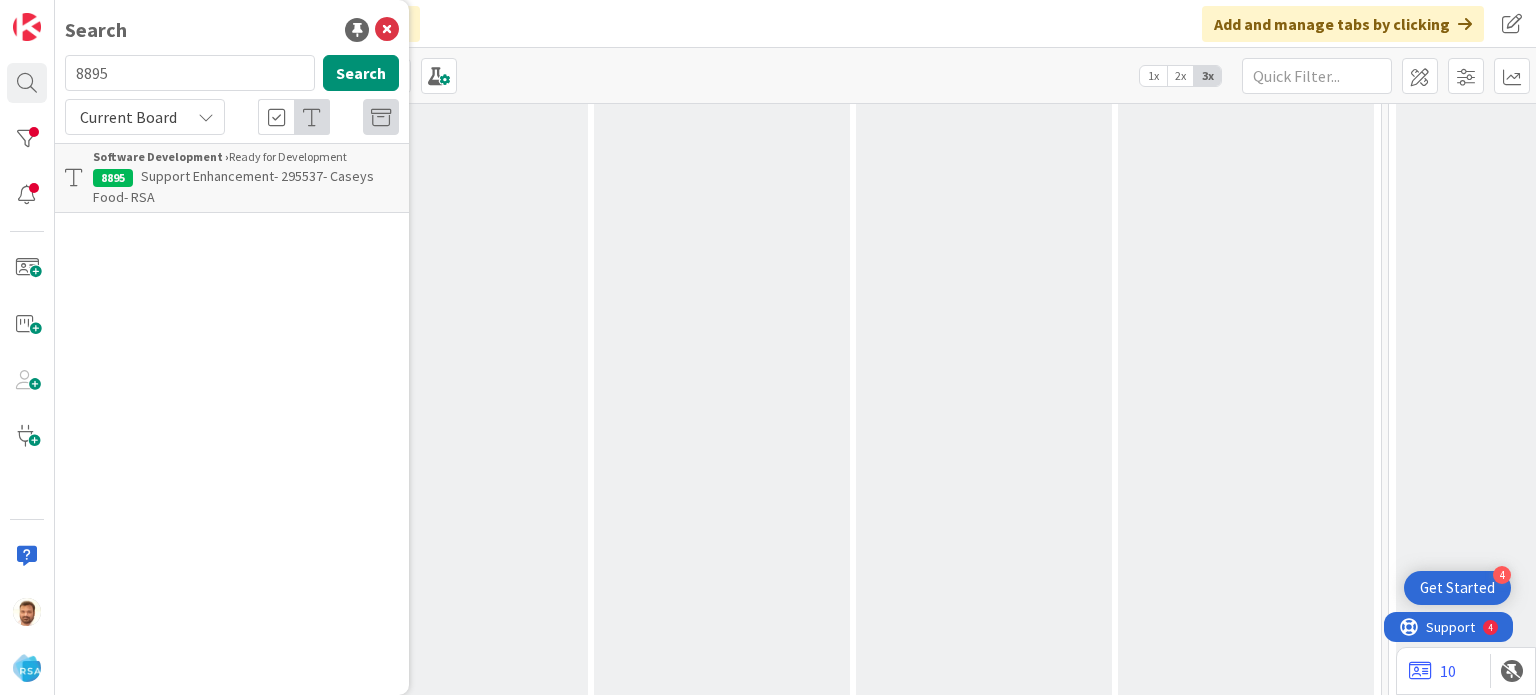click on "8895" at bounding box center (190, 73) 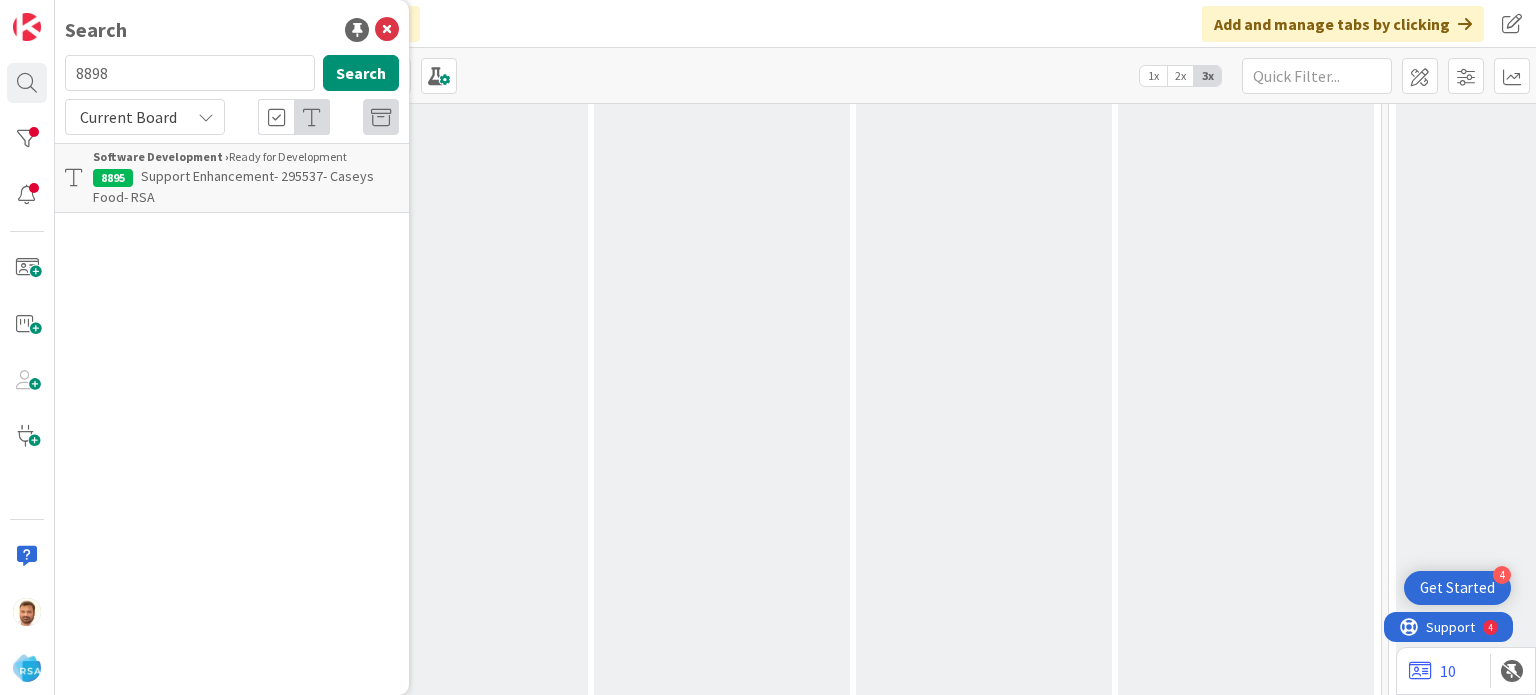 type on "8898" 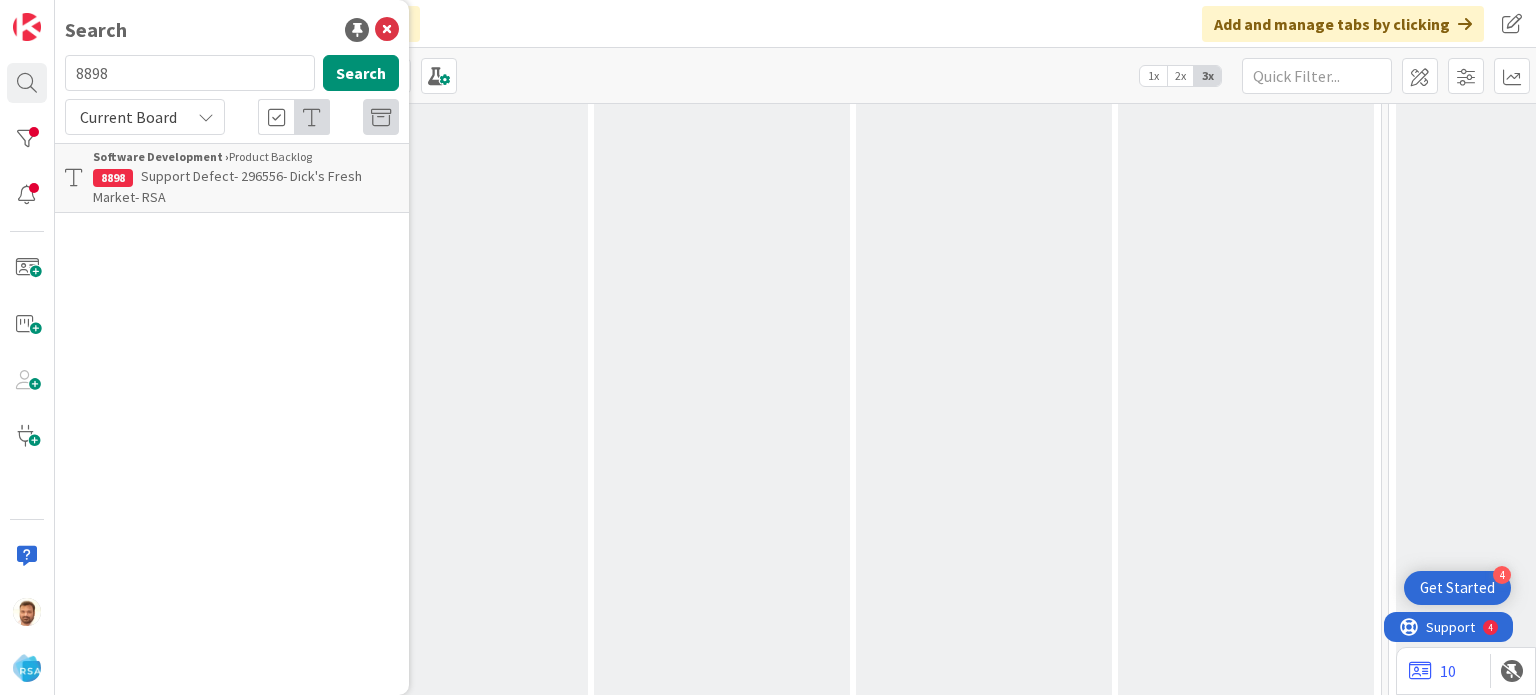 click on "Support Defect- 296556- Dick's Fresh Market- RSA" at bounding box center (227, 186) 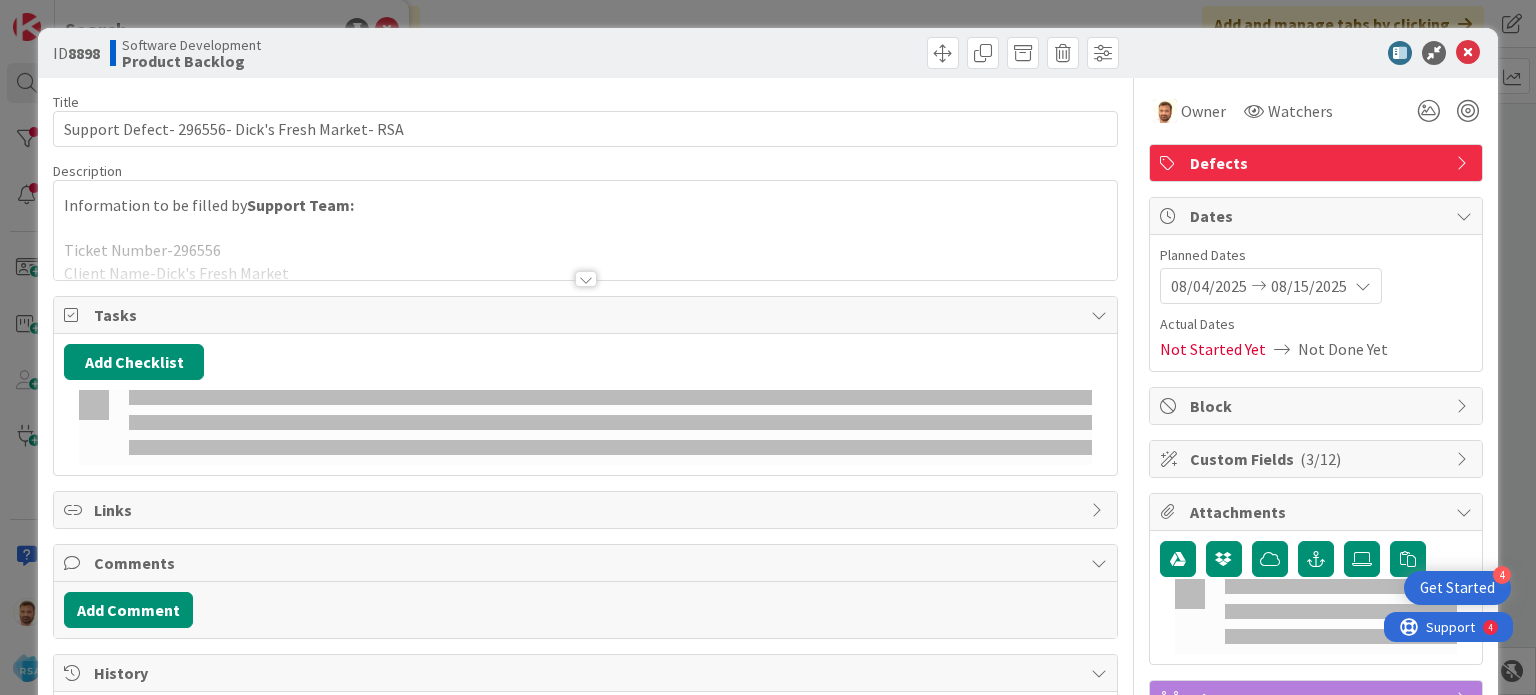 scroll, scrollTop: 0, scrollLeft: 0, axis: both 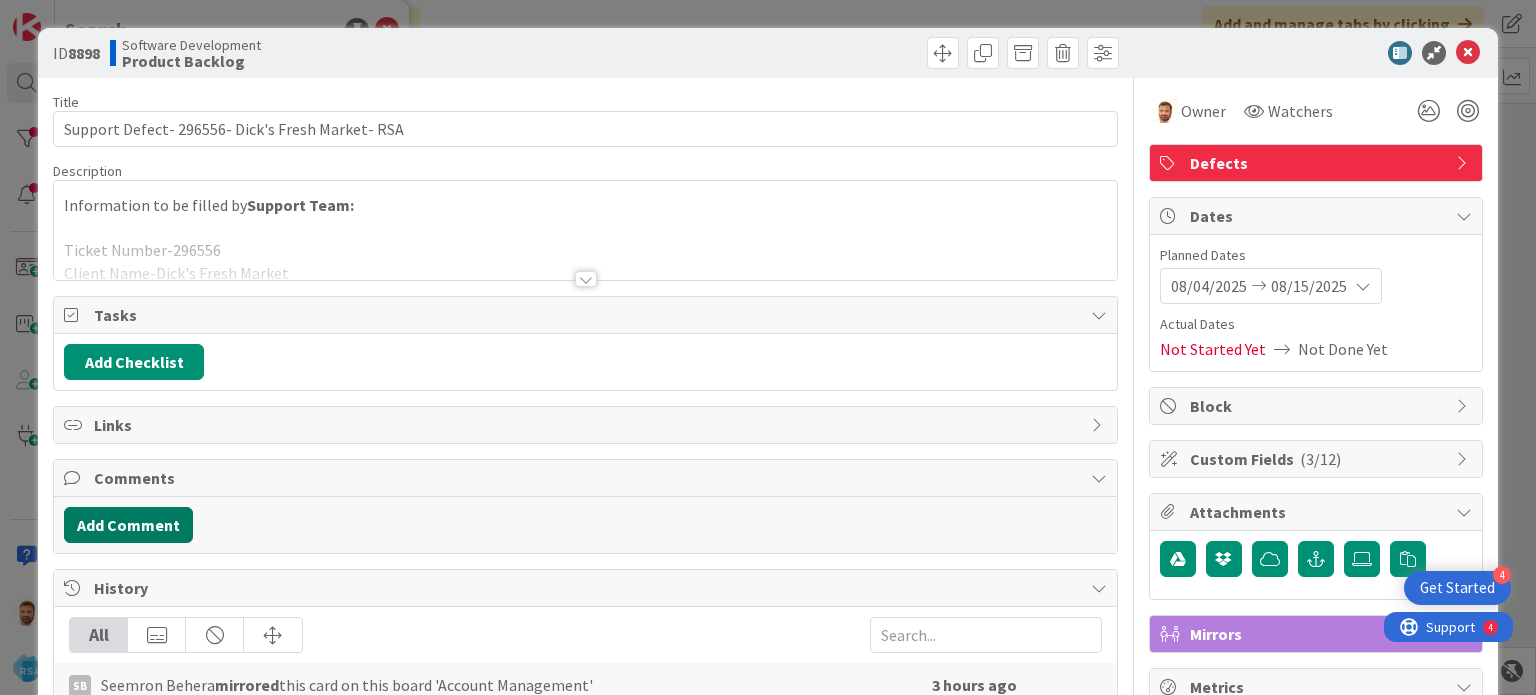click on "Add Comment" at bounding box center [128, 525] 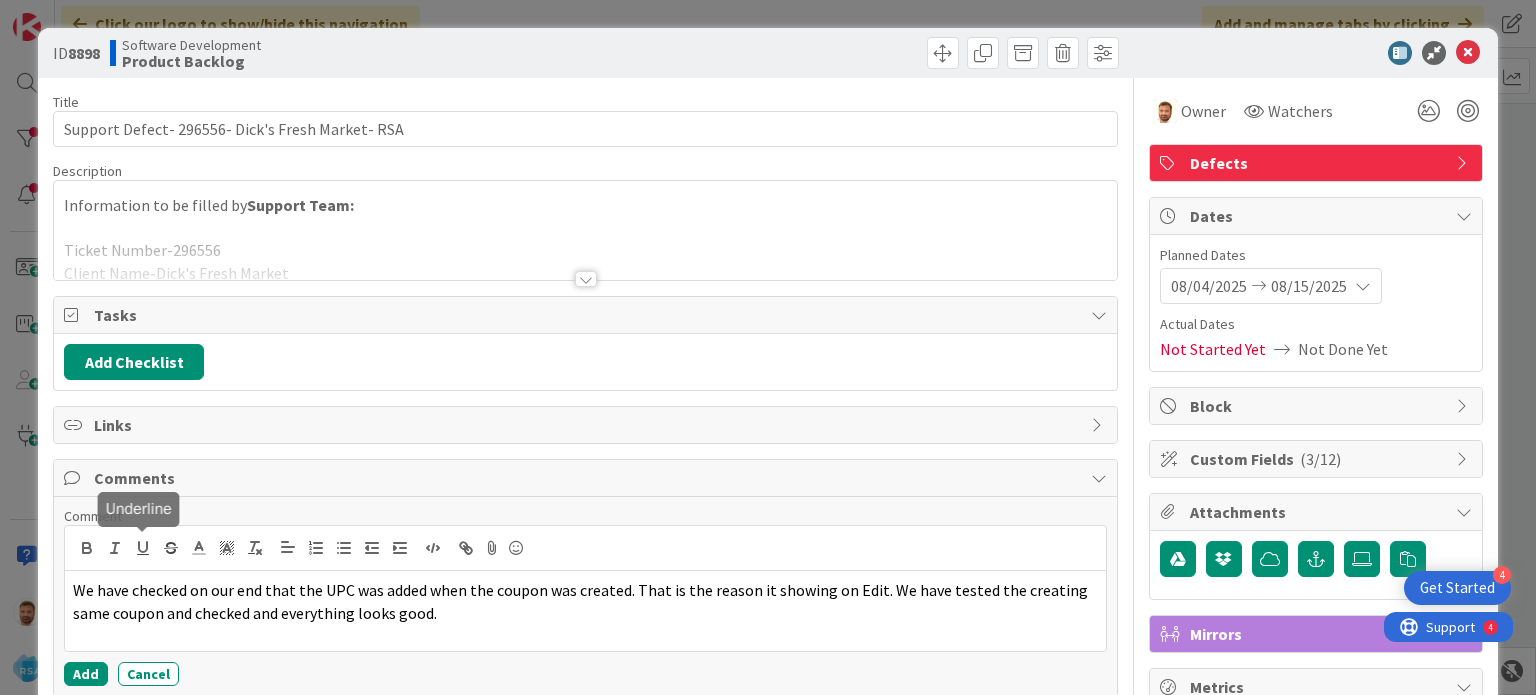 scroll, scrollTop: 0, scrollLeft: 0, axis: both 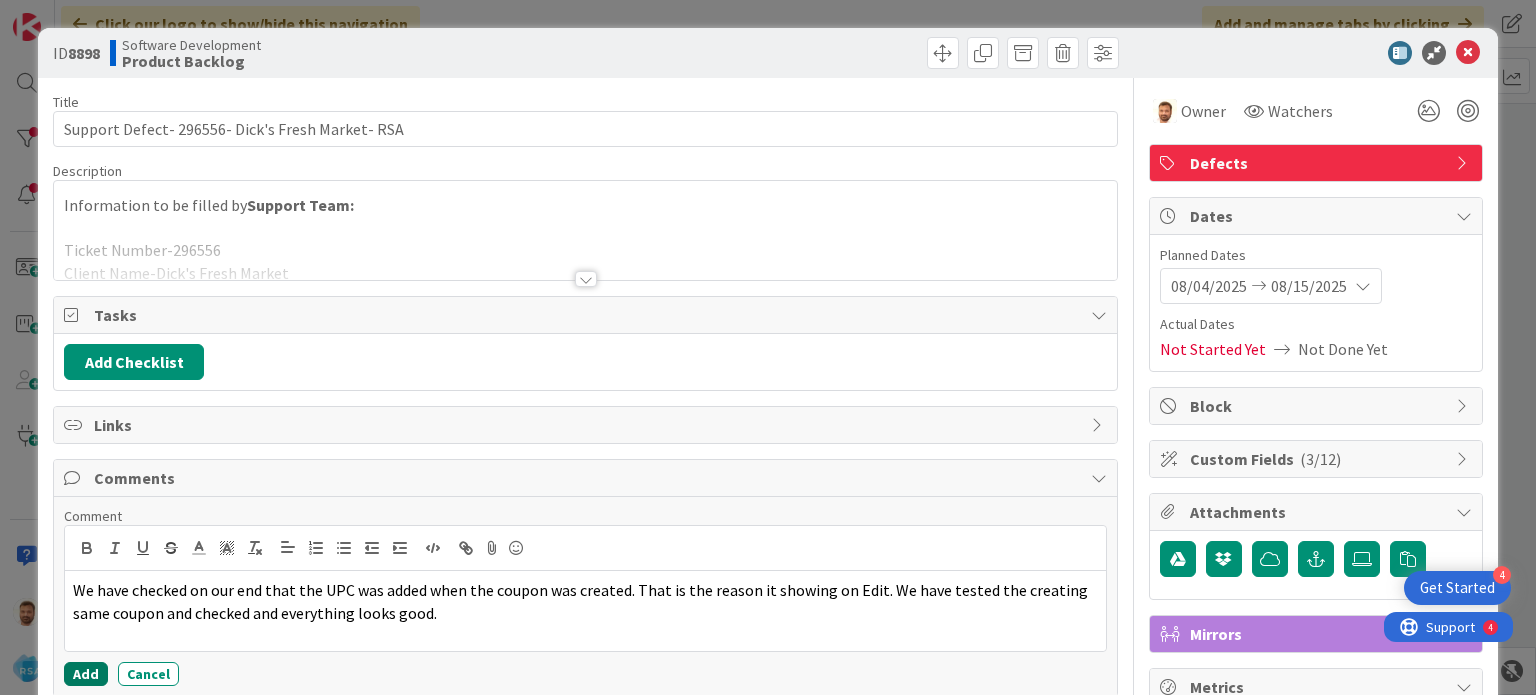 click on "Add" at bounding box center (86, 674) 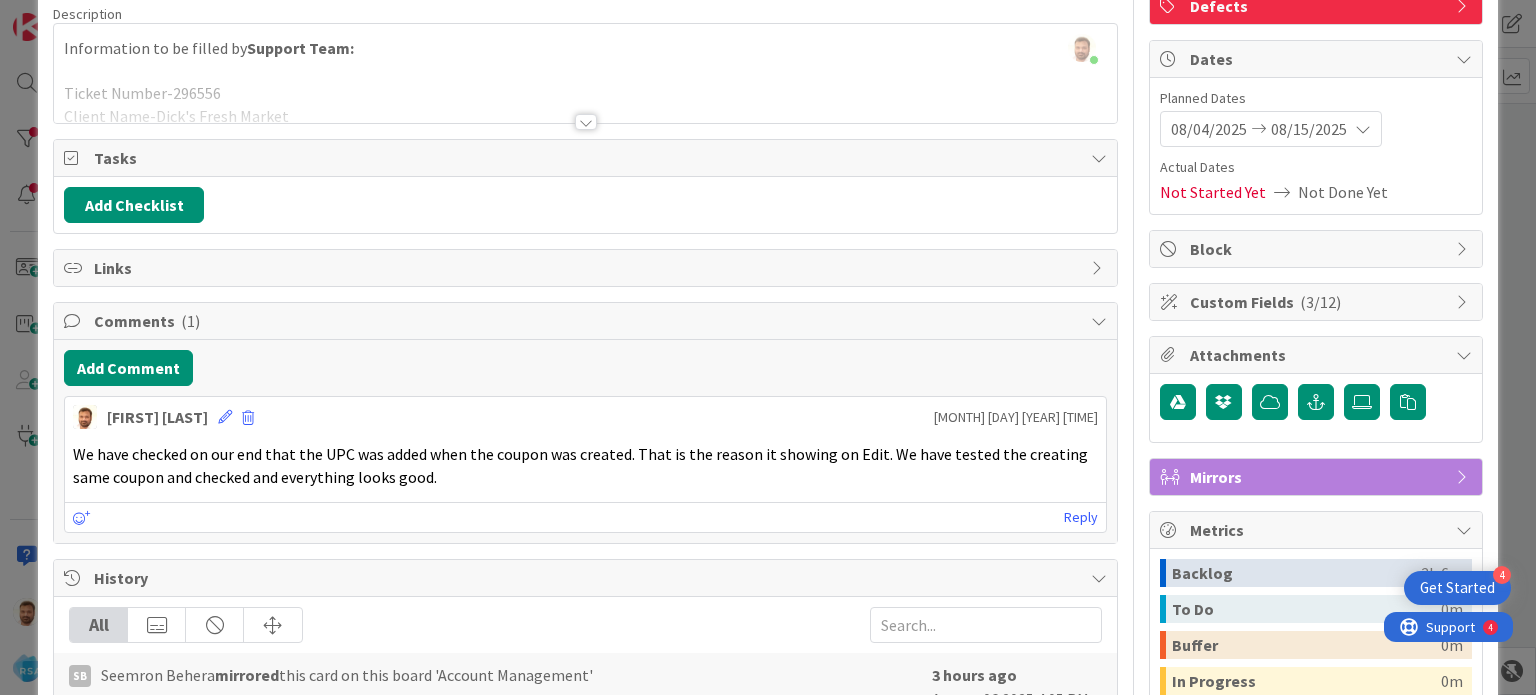 scroll, scrollTop: 0, scrollLeft: 0, axis: both 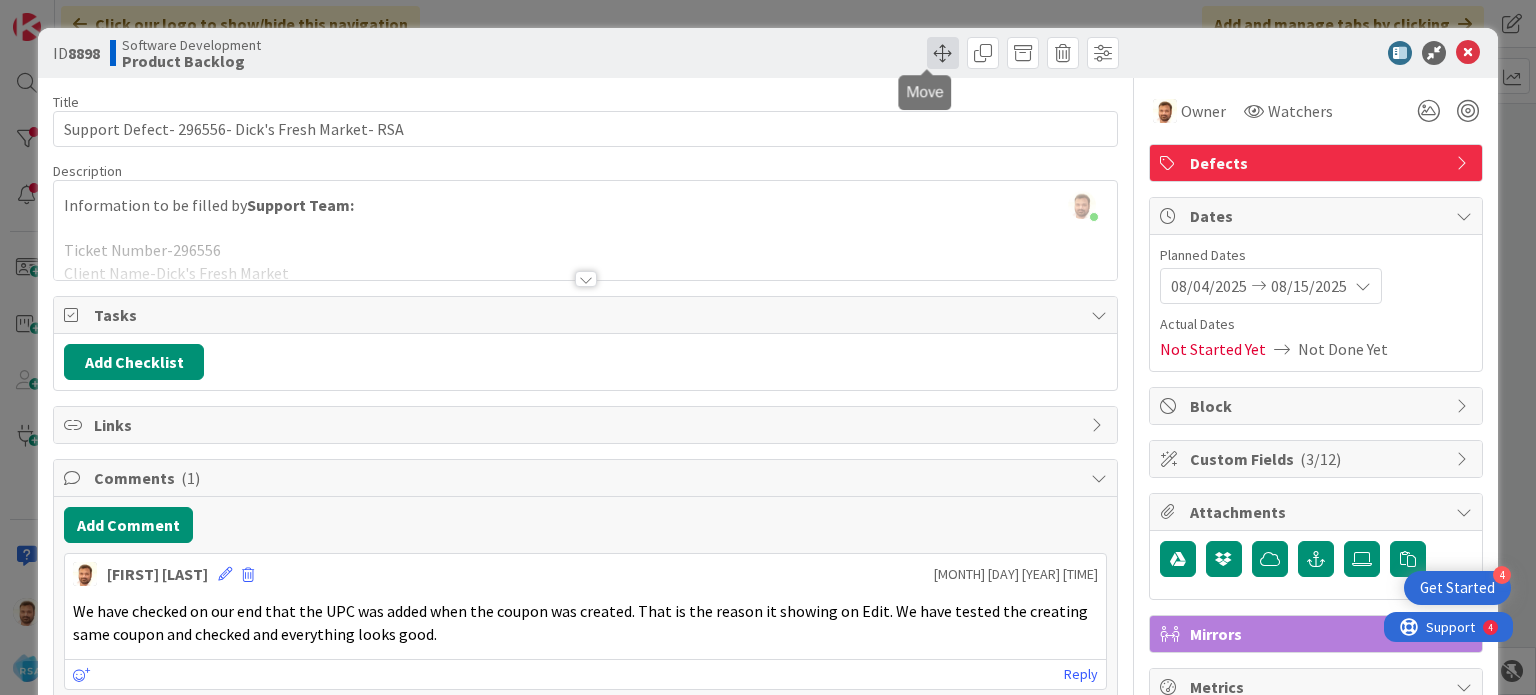click at bounding box center [943, 53] 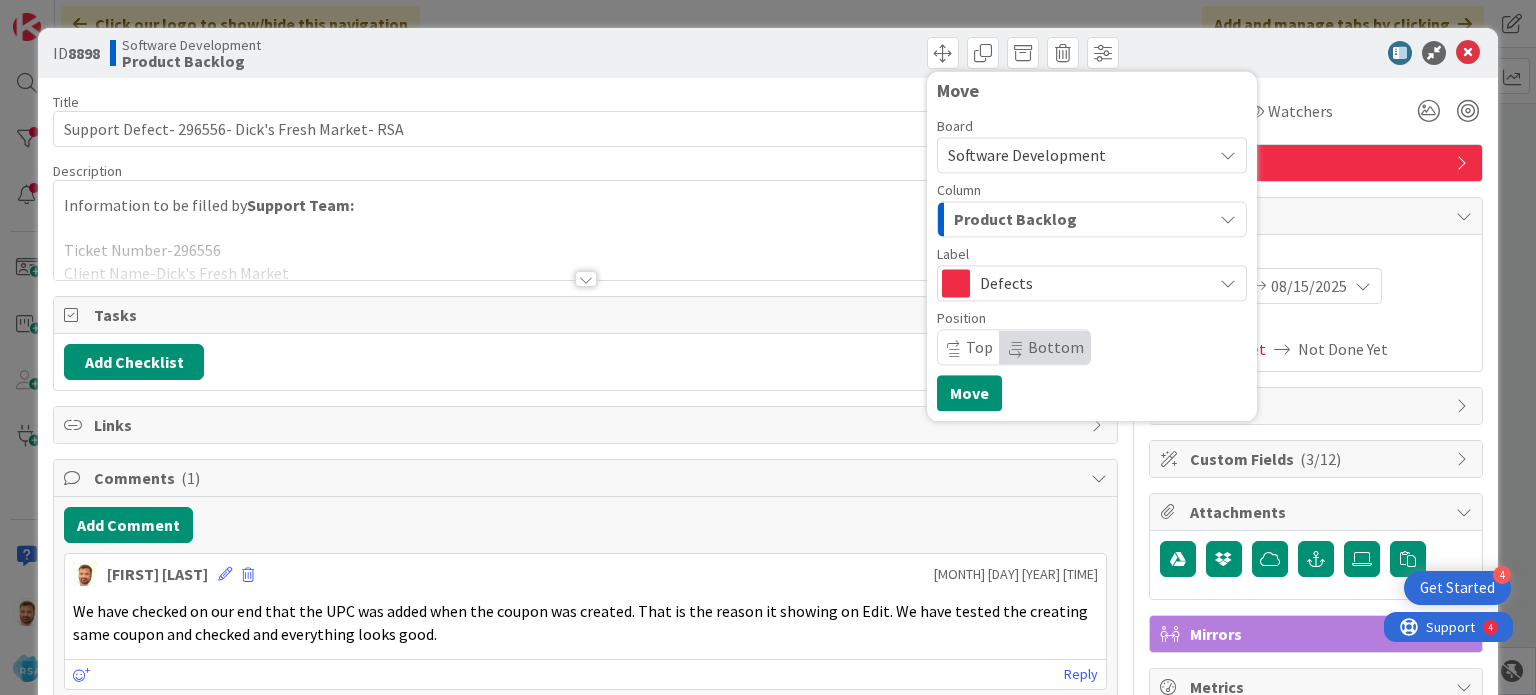 click on "Product Backlog" at bounding box center (1015, 219) 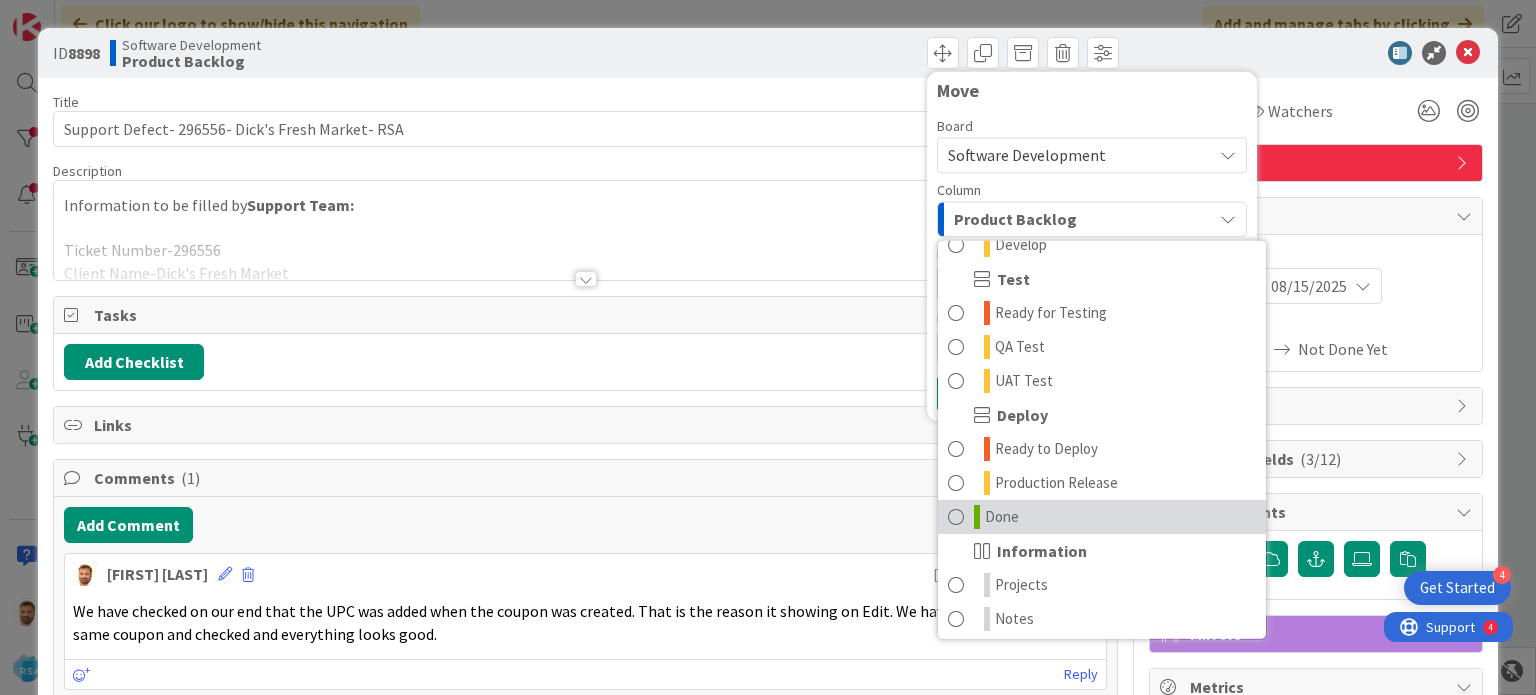 scroll, scrollTop: 569, scrollLeft: 0, axis: vertical 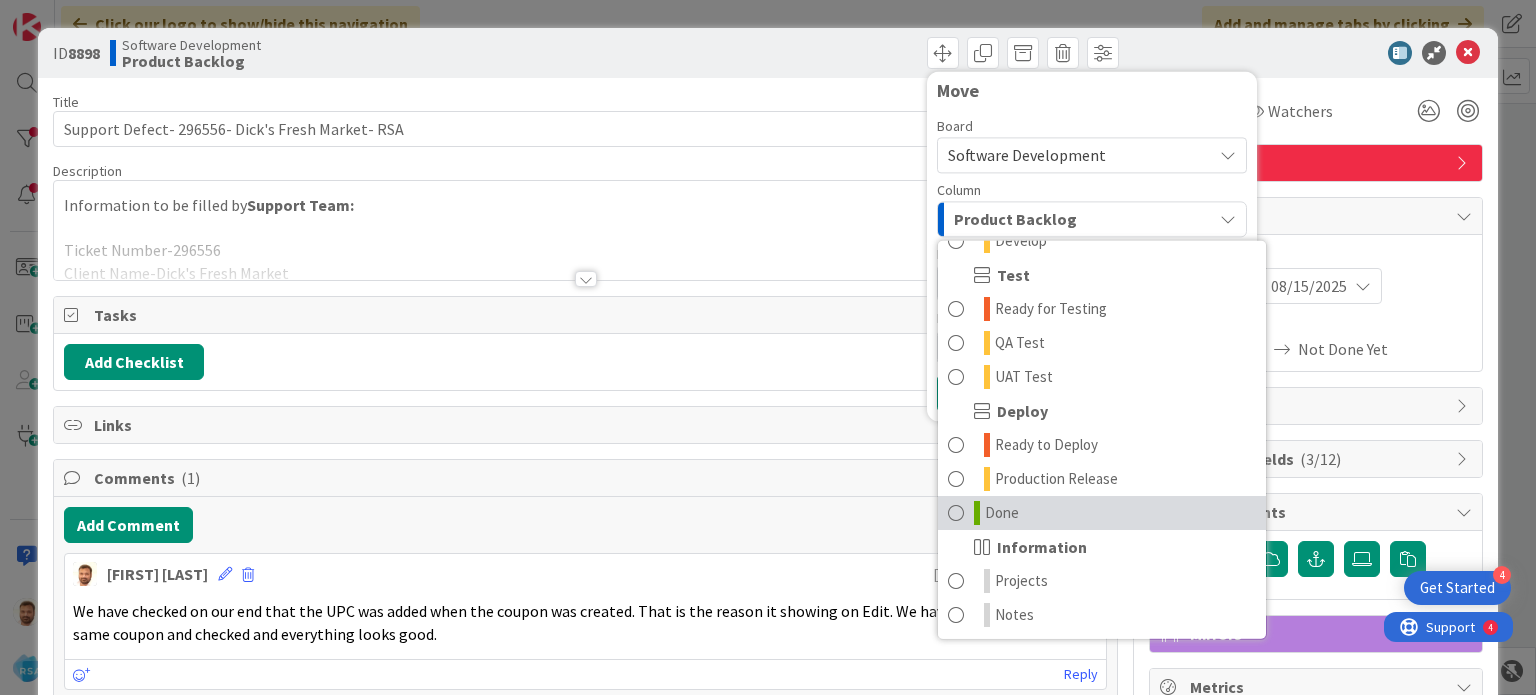 click on "Done" at bounding box center (1102, 513) 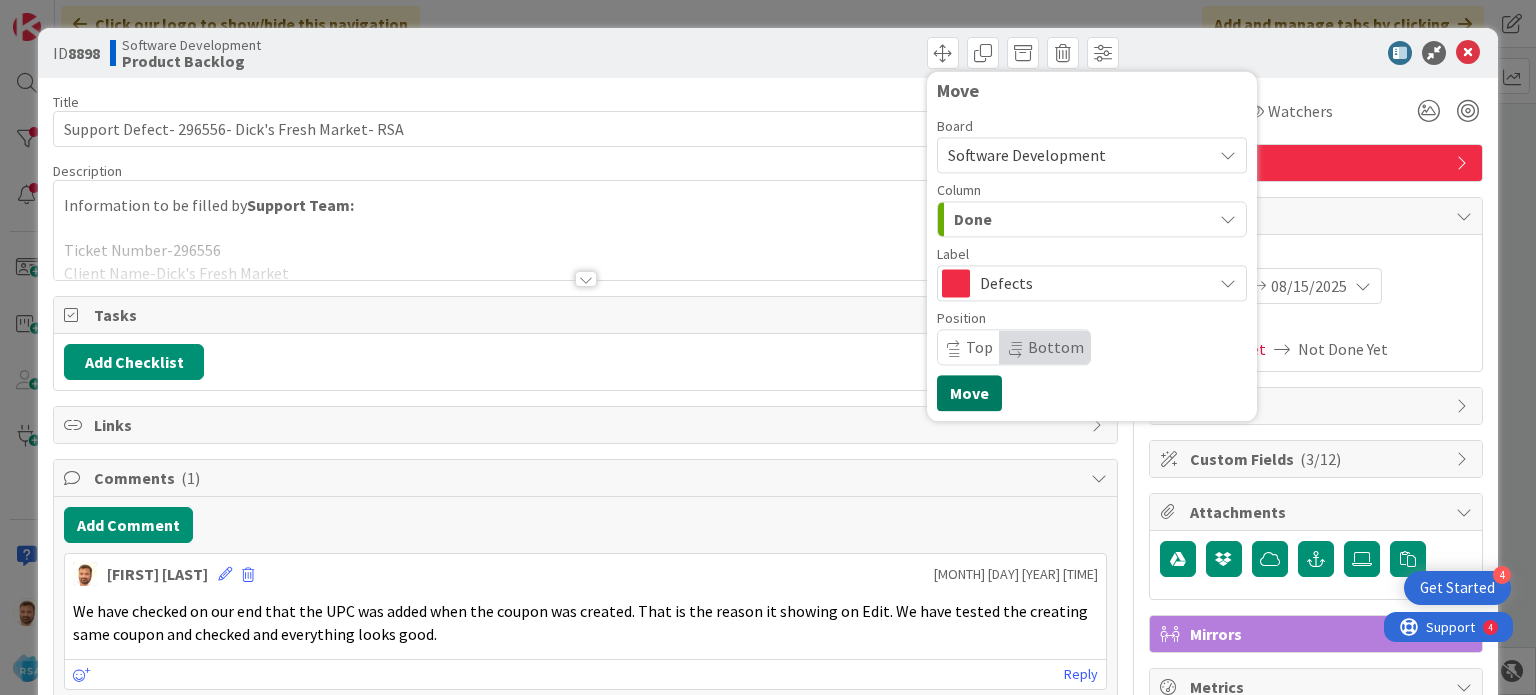 click on "Move" at bounding box center (969, 393) 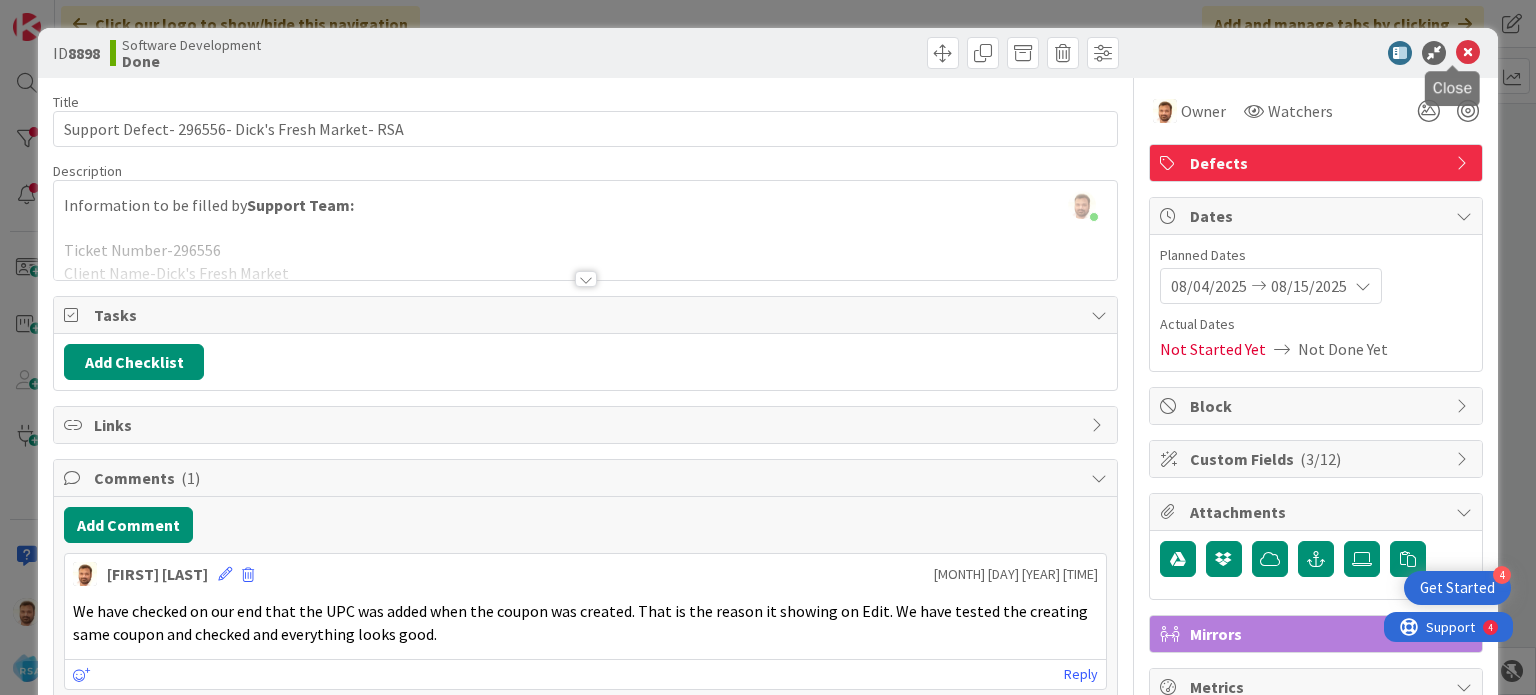 click at bounding box center [1468, 53] 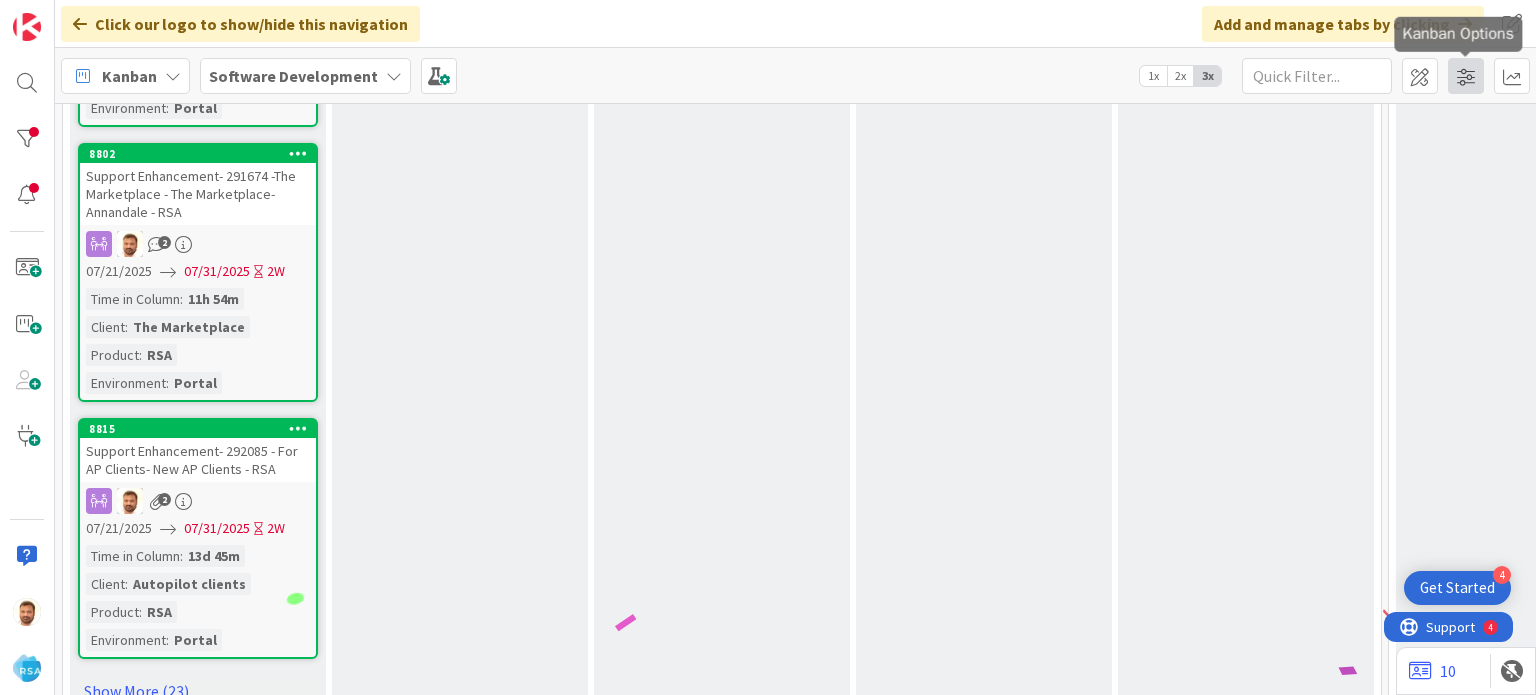 scroll, scrollTop: 0, scrollLeft: 0, axis: both 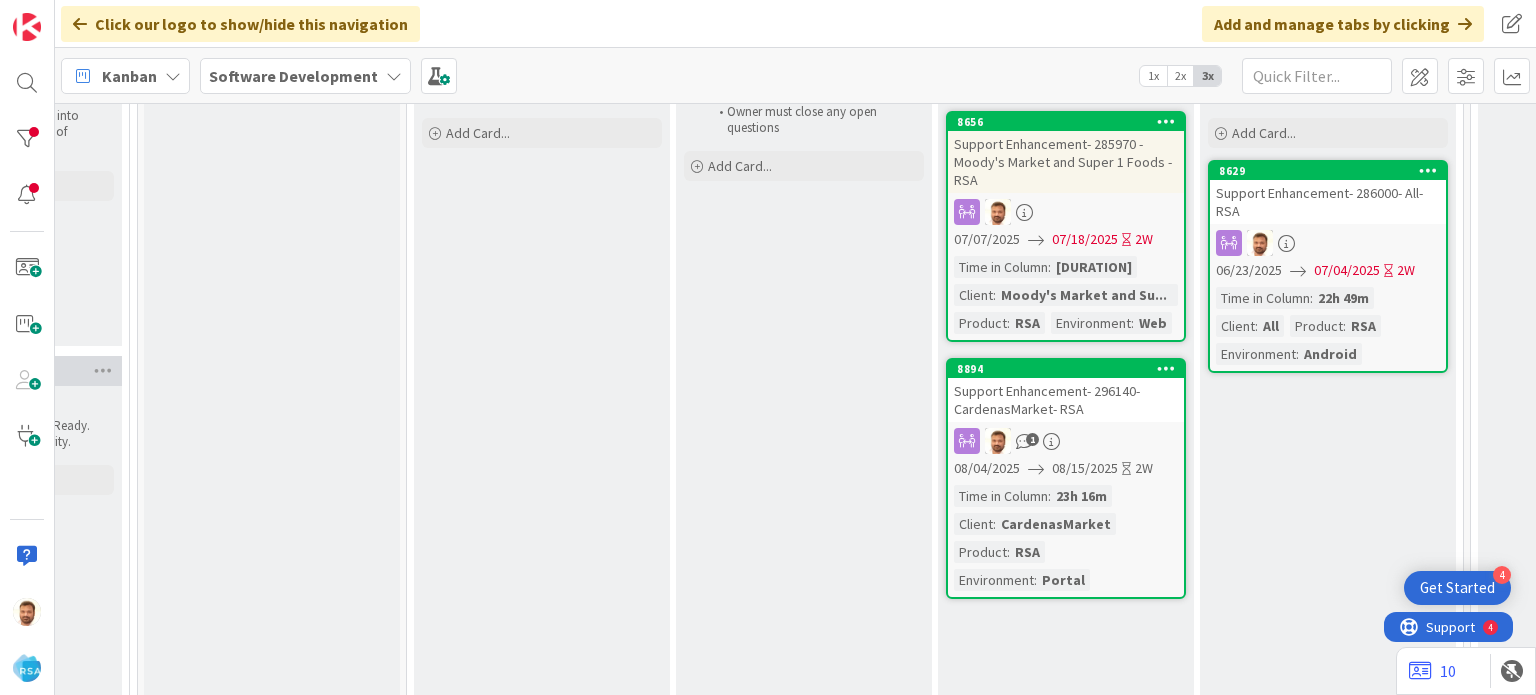 click on "Support Enhancement- 296140- CardenasMarket- RSA" at bounding box center (1066, 400) 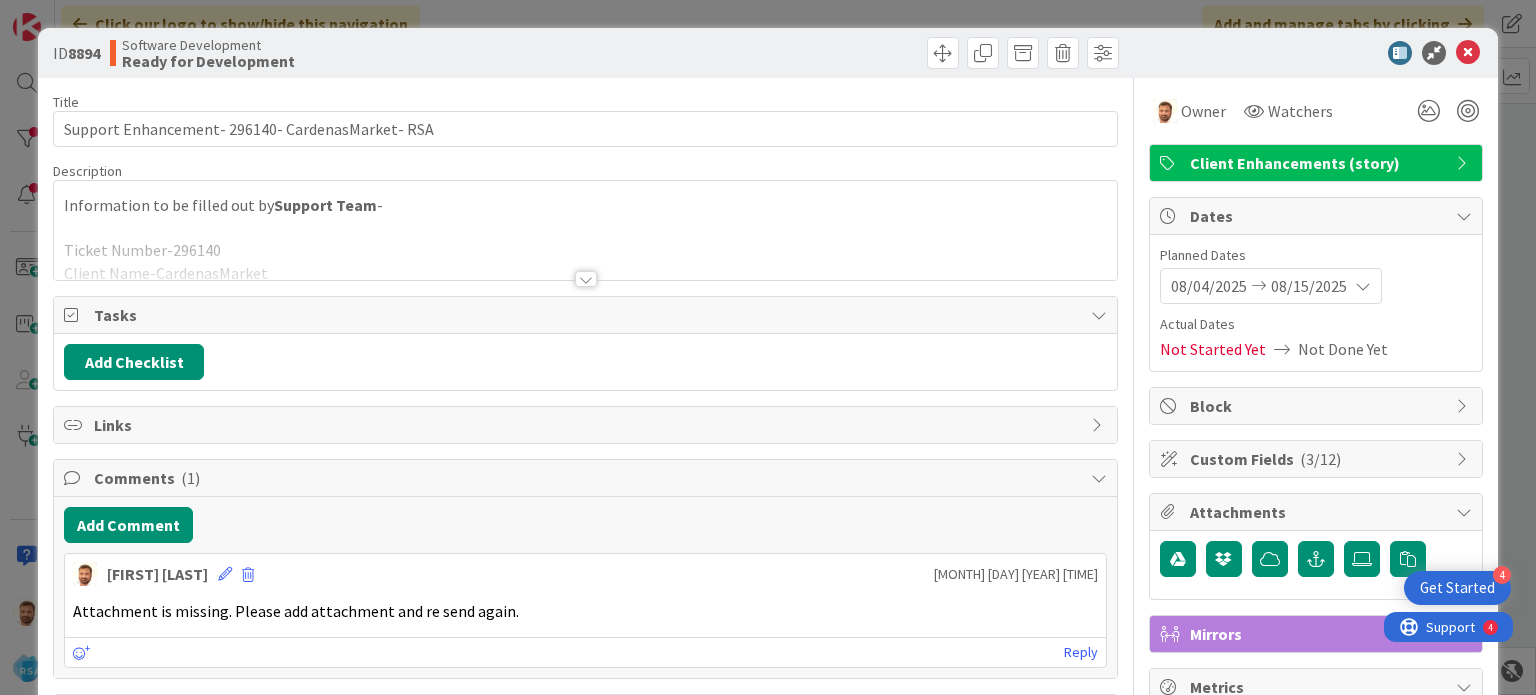 scroll, scrollTop: 0, scrollLeft: 0, axis: both 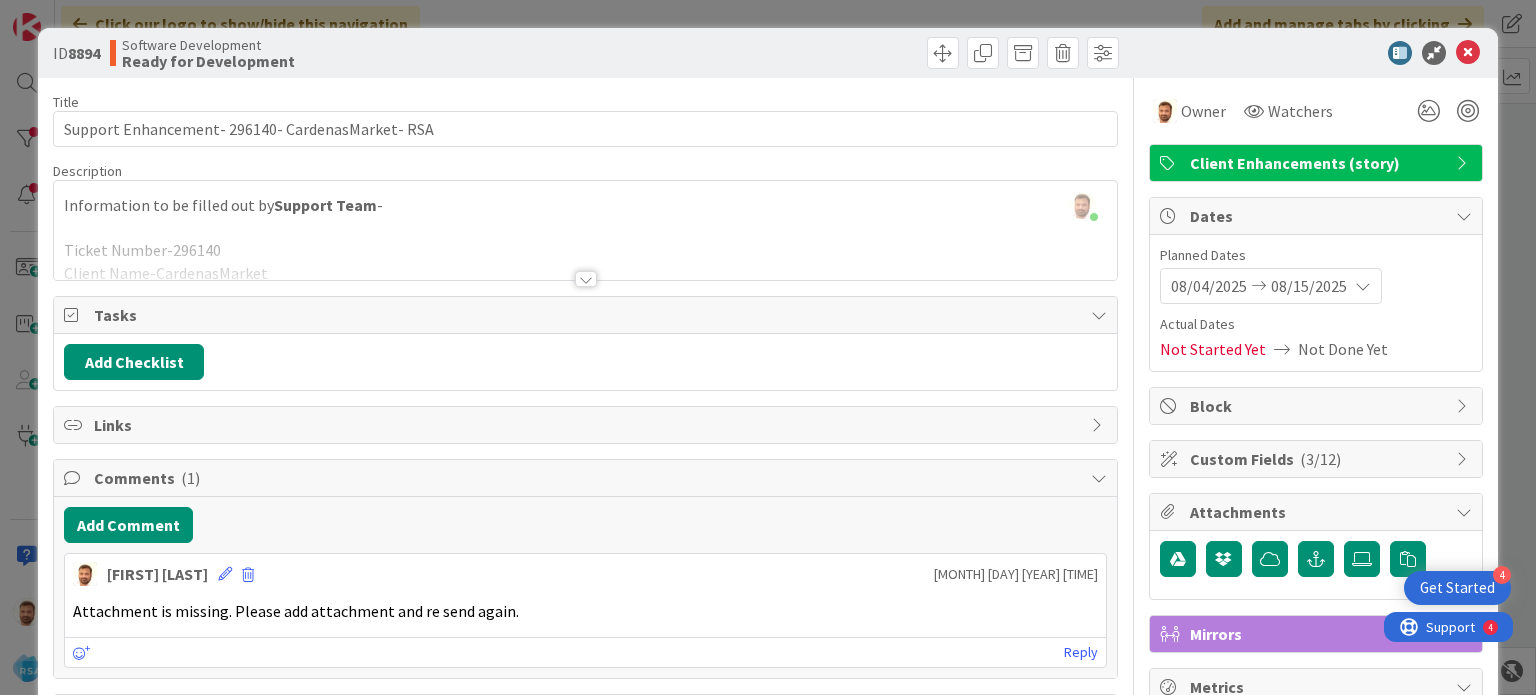 click at bounding box center [586, 279] 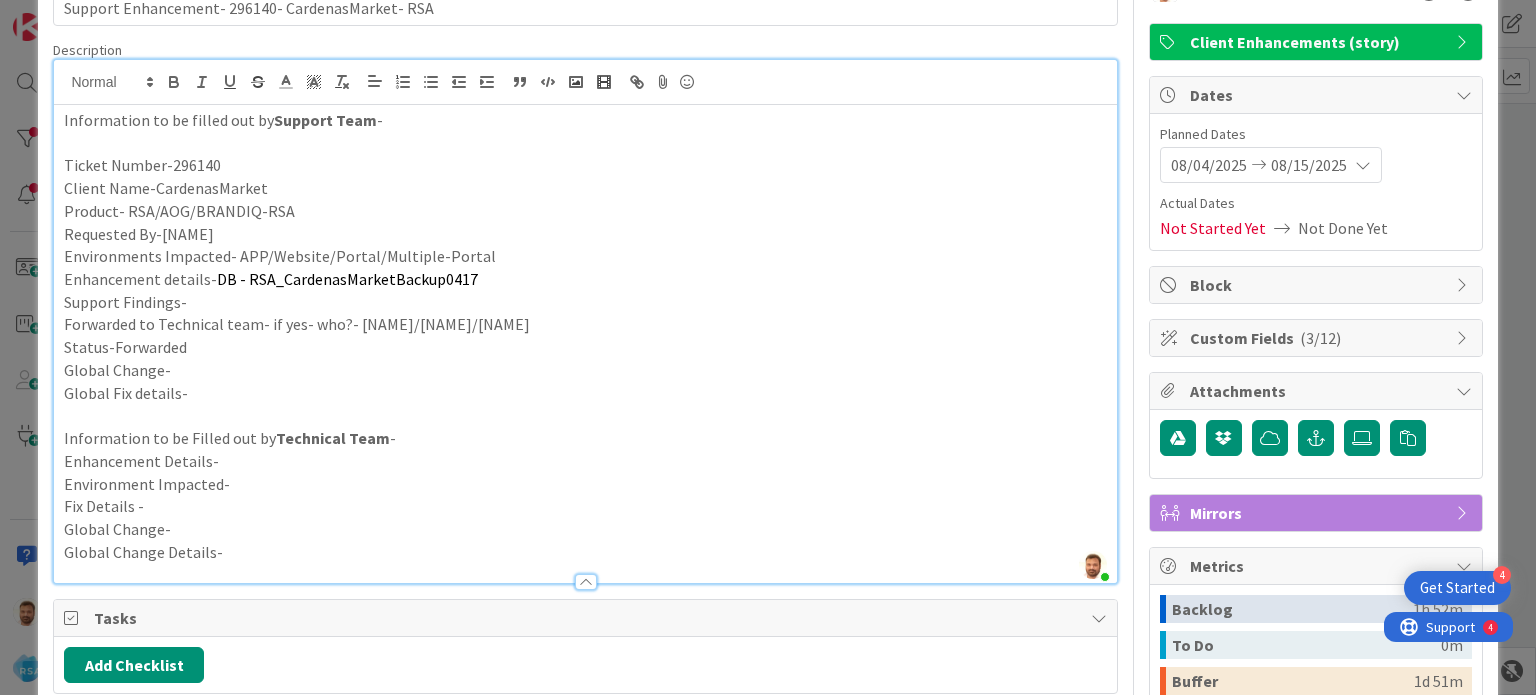 scroll, scrollTop: 500, scrollLeft: 0, axis: vertical 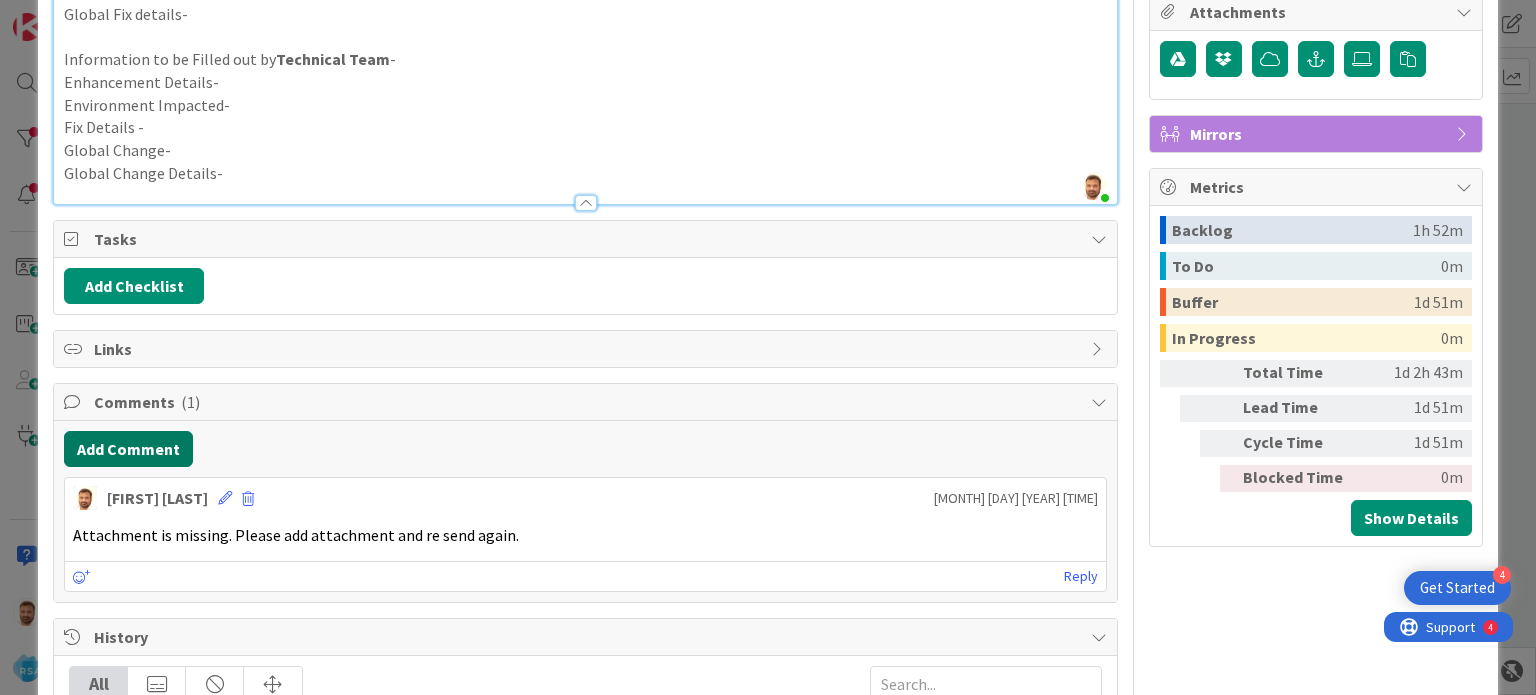 click on "Add Comment" at bounding box center [128, 449] 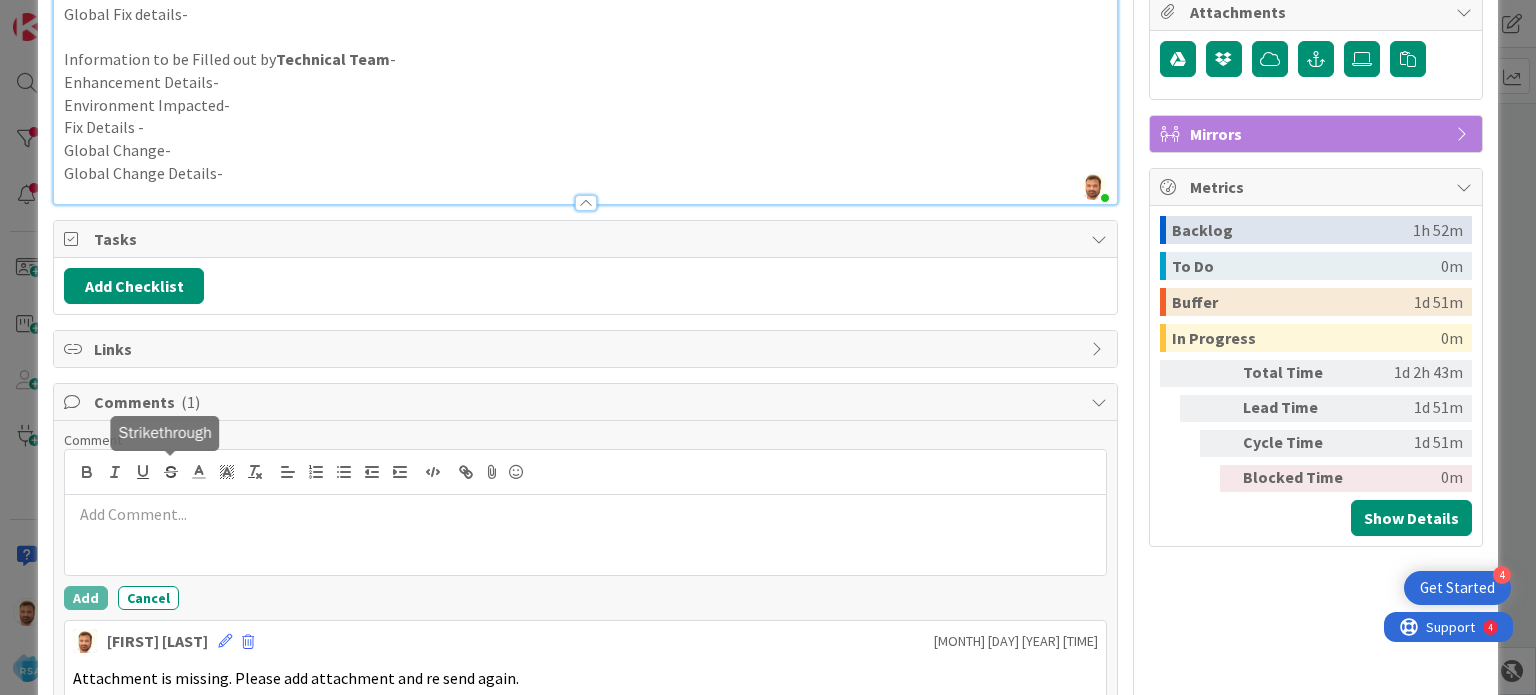 click at bounding box center [585, 514] 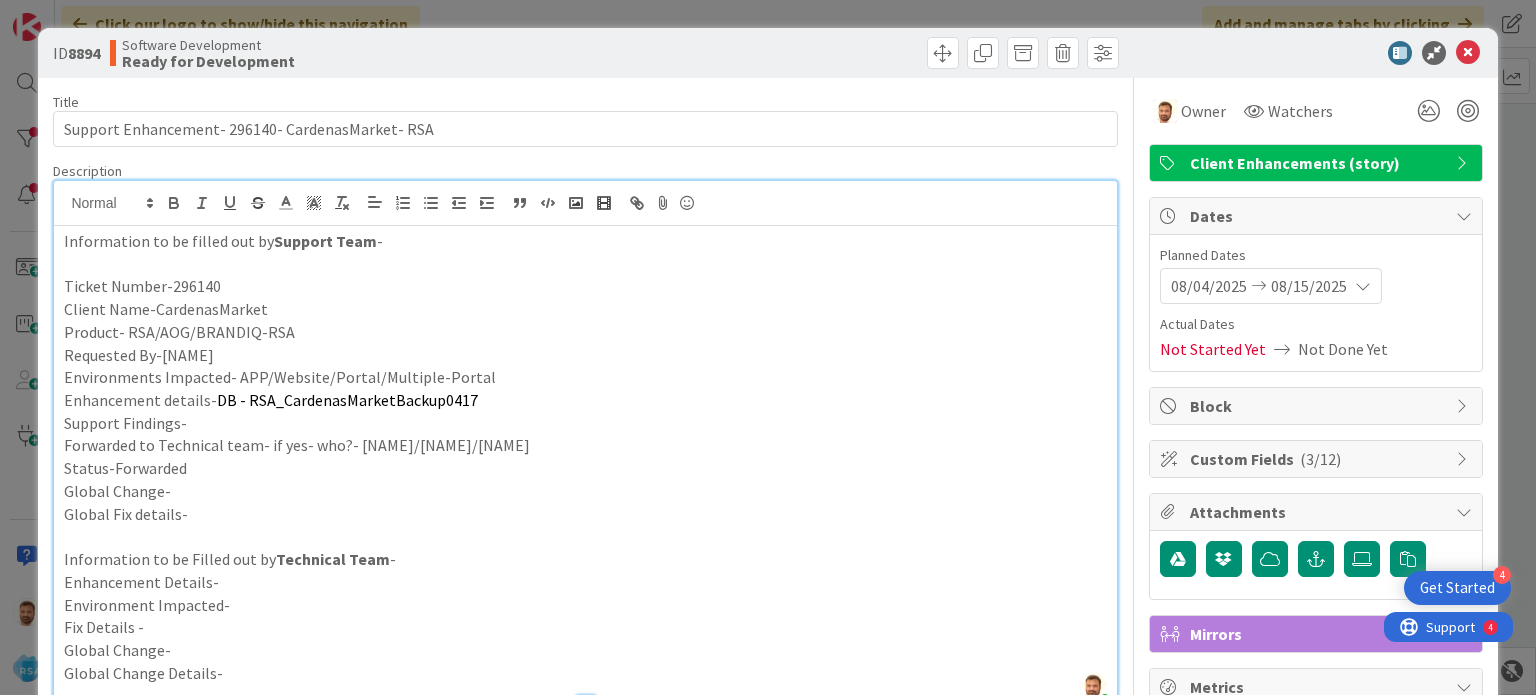 scroll, scrollTop: 0, scrollLeft: 0, axis: both 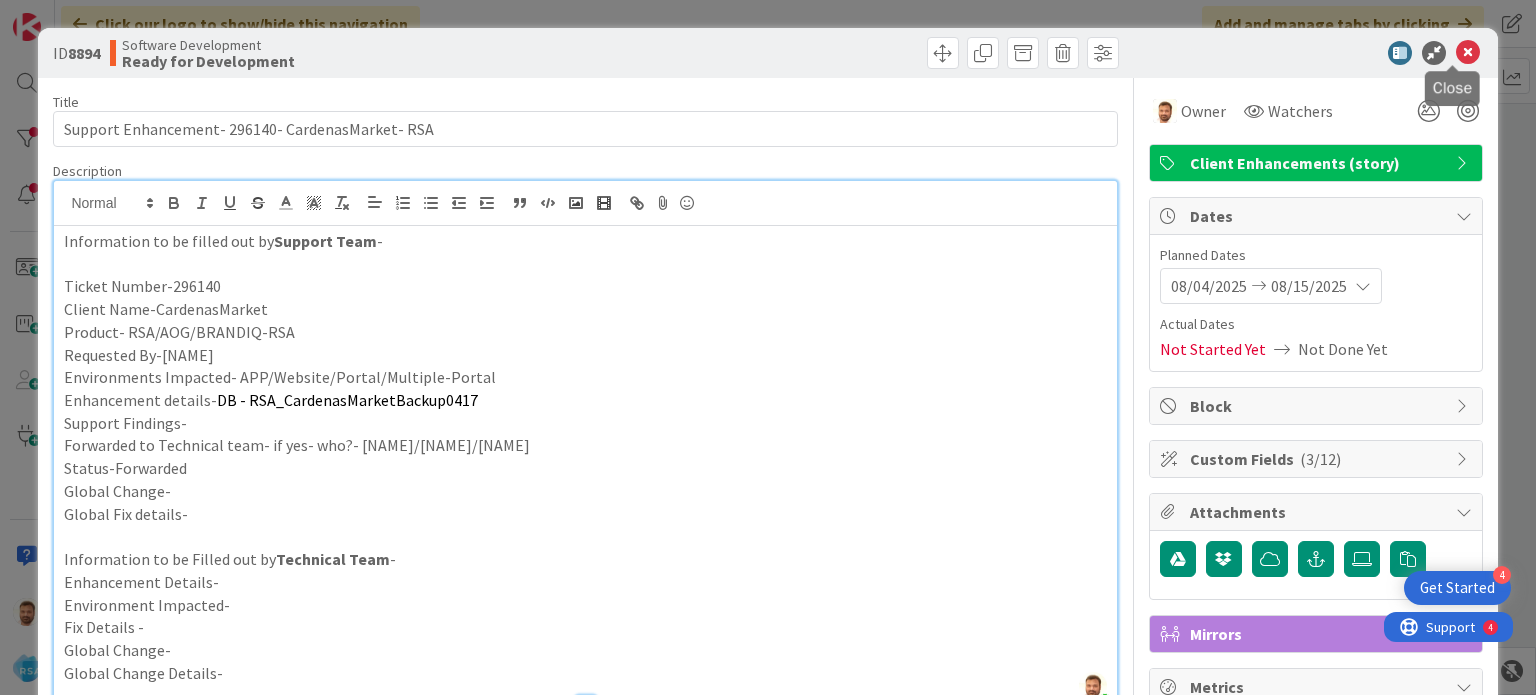 click at bounding box center [1468, 53] 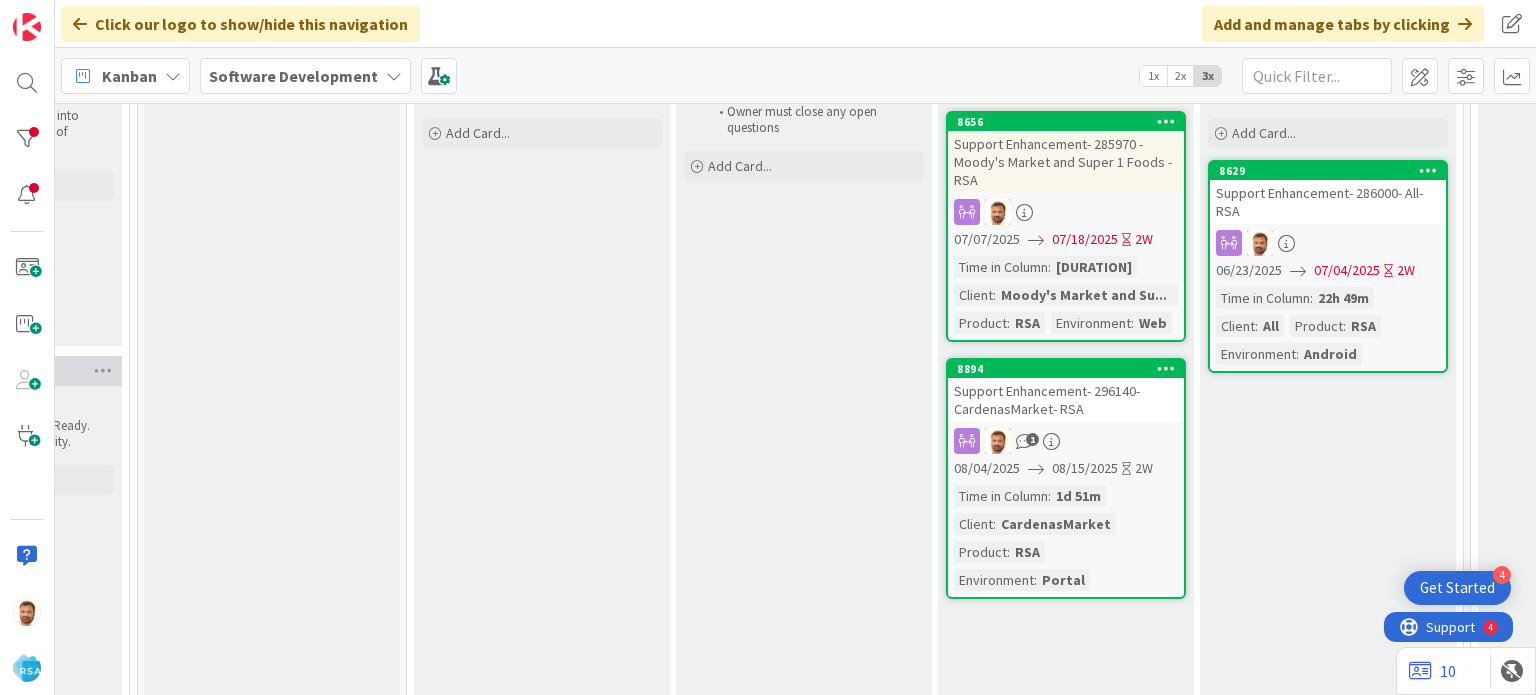 scroll, scrollTop: 0, scrollLeft: 0, axis: both 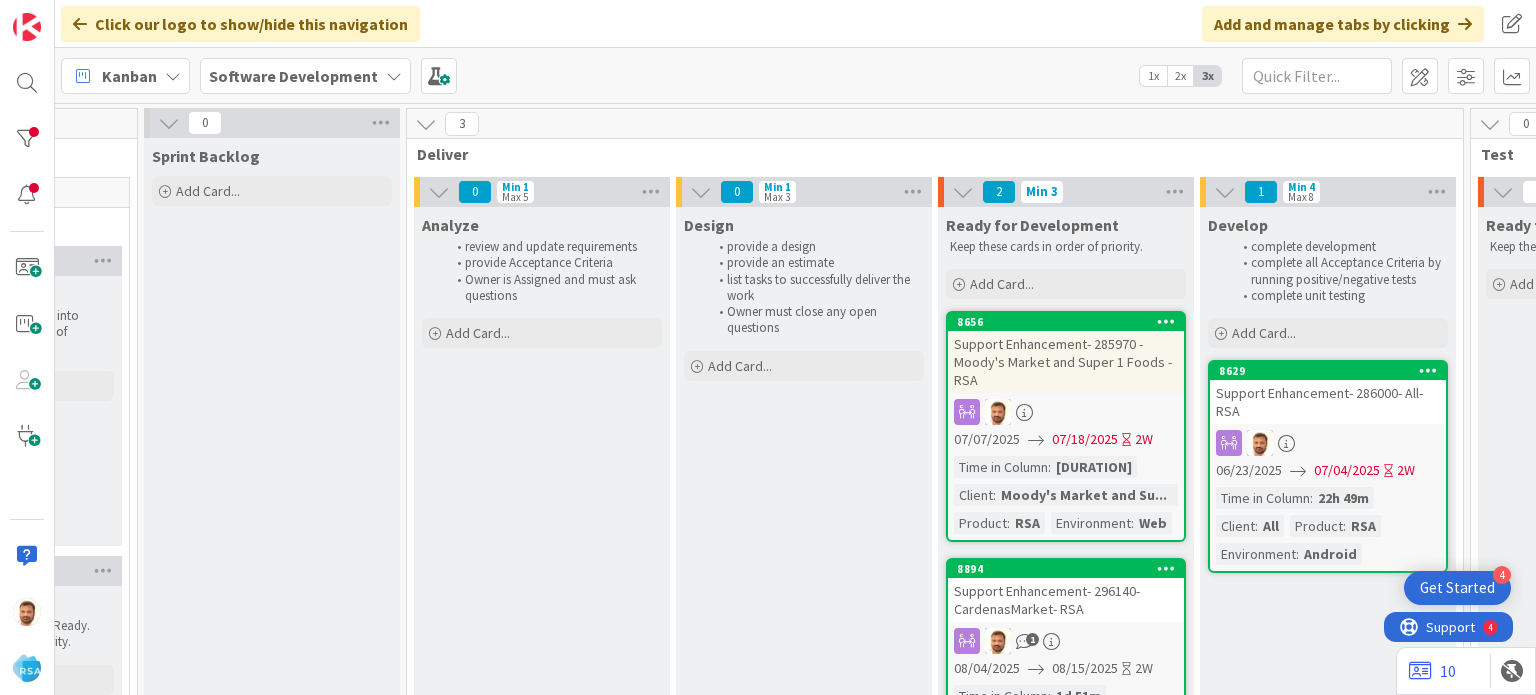 click on "Support Enhancement- 286000- All-RSA" at bounding box center [1328, 402] 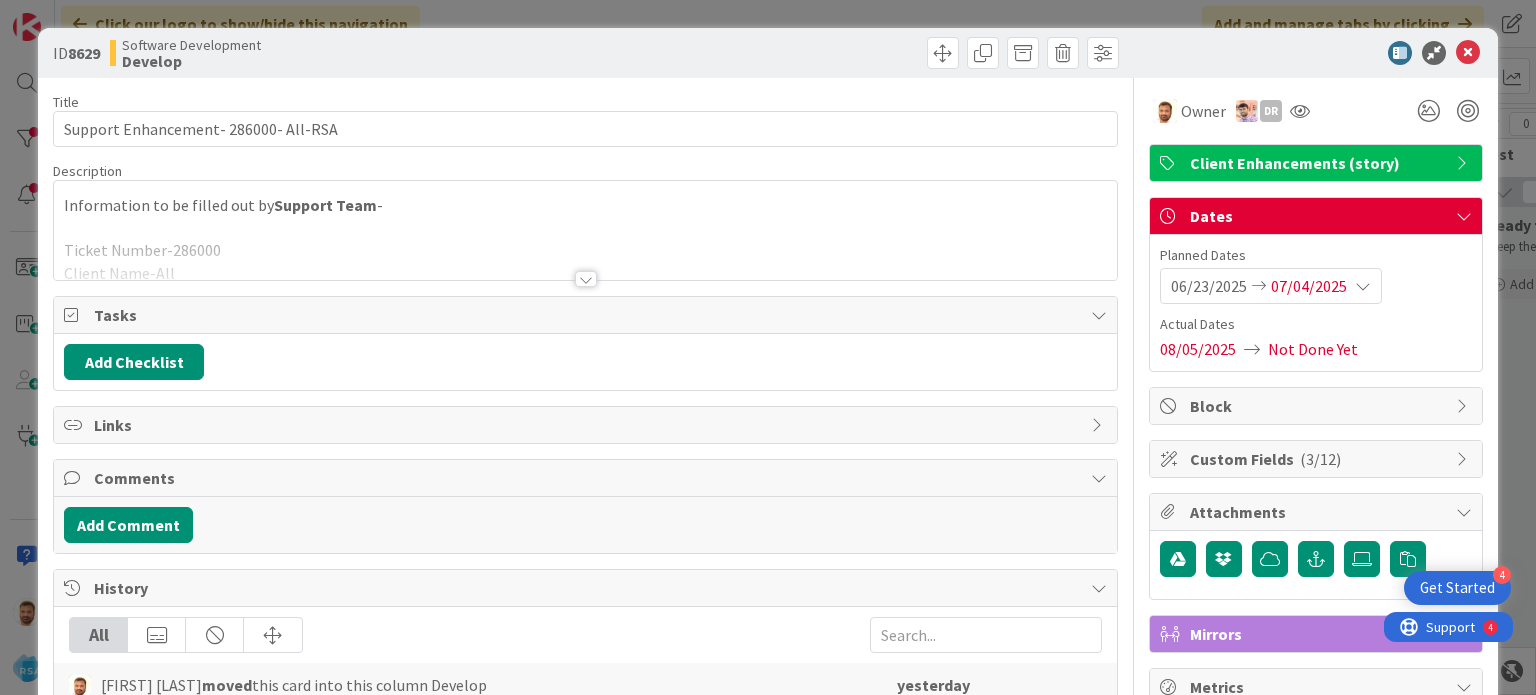 scroll, scrollTop: 0, scrollLeft: 0, axis: both 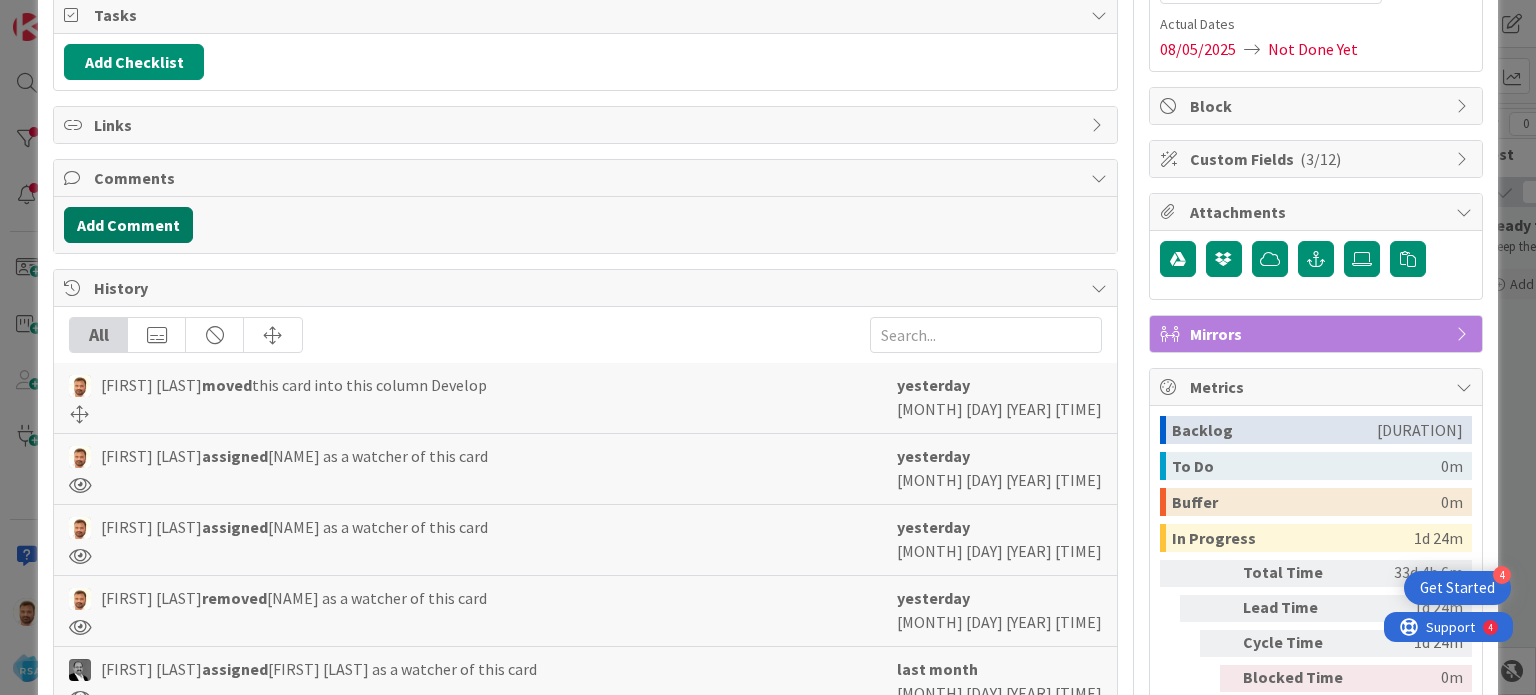 click on "Add Comment" at bounding box center (128, 225) 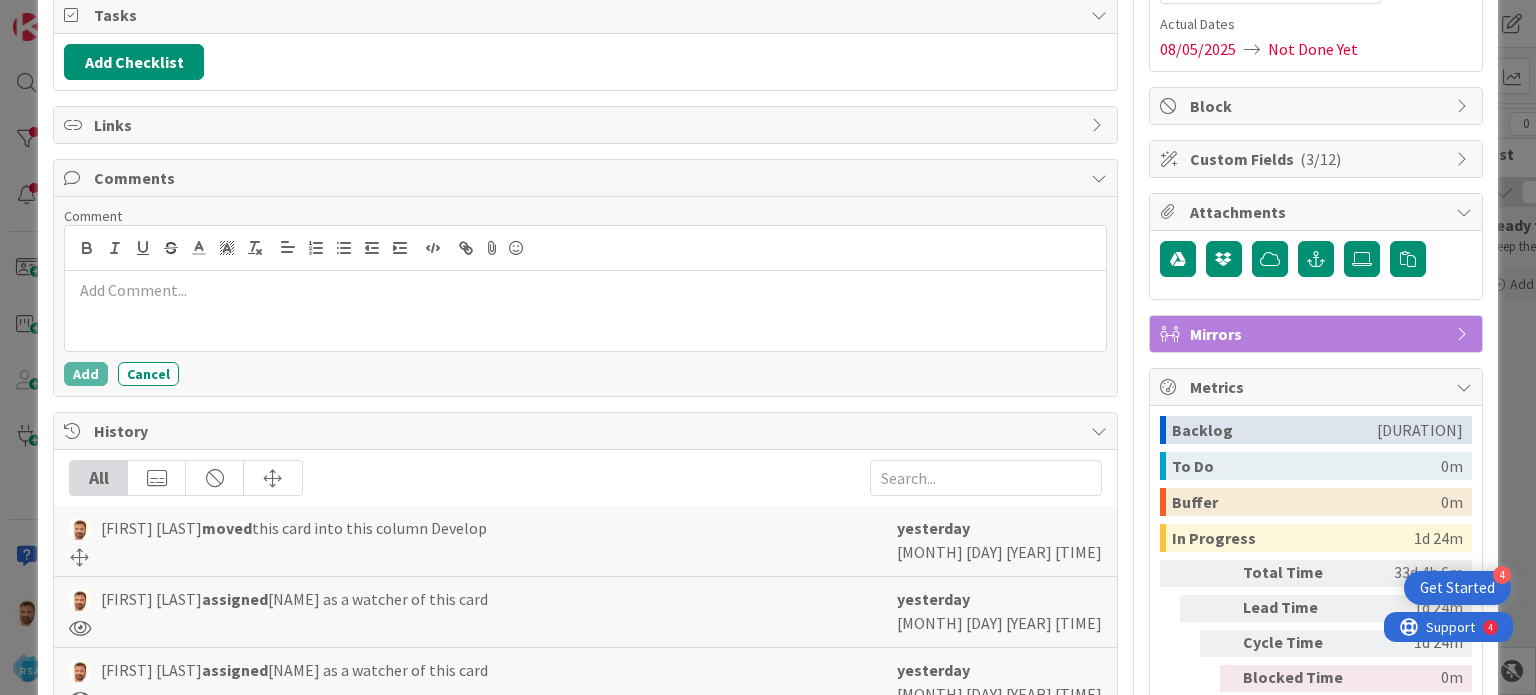 click at bounding box center (585, 311) 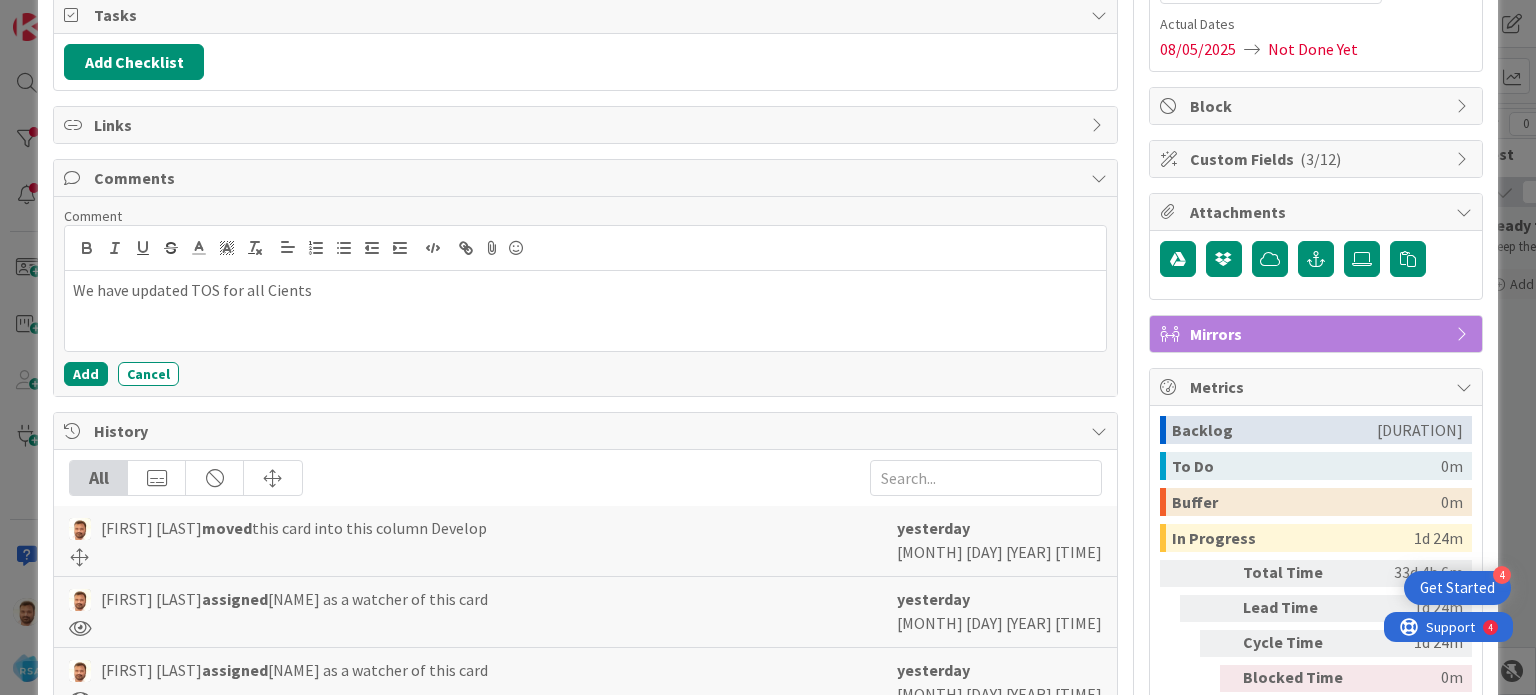 click on "We have updated TOS for all Cients" at bounding box center (585, 290) 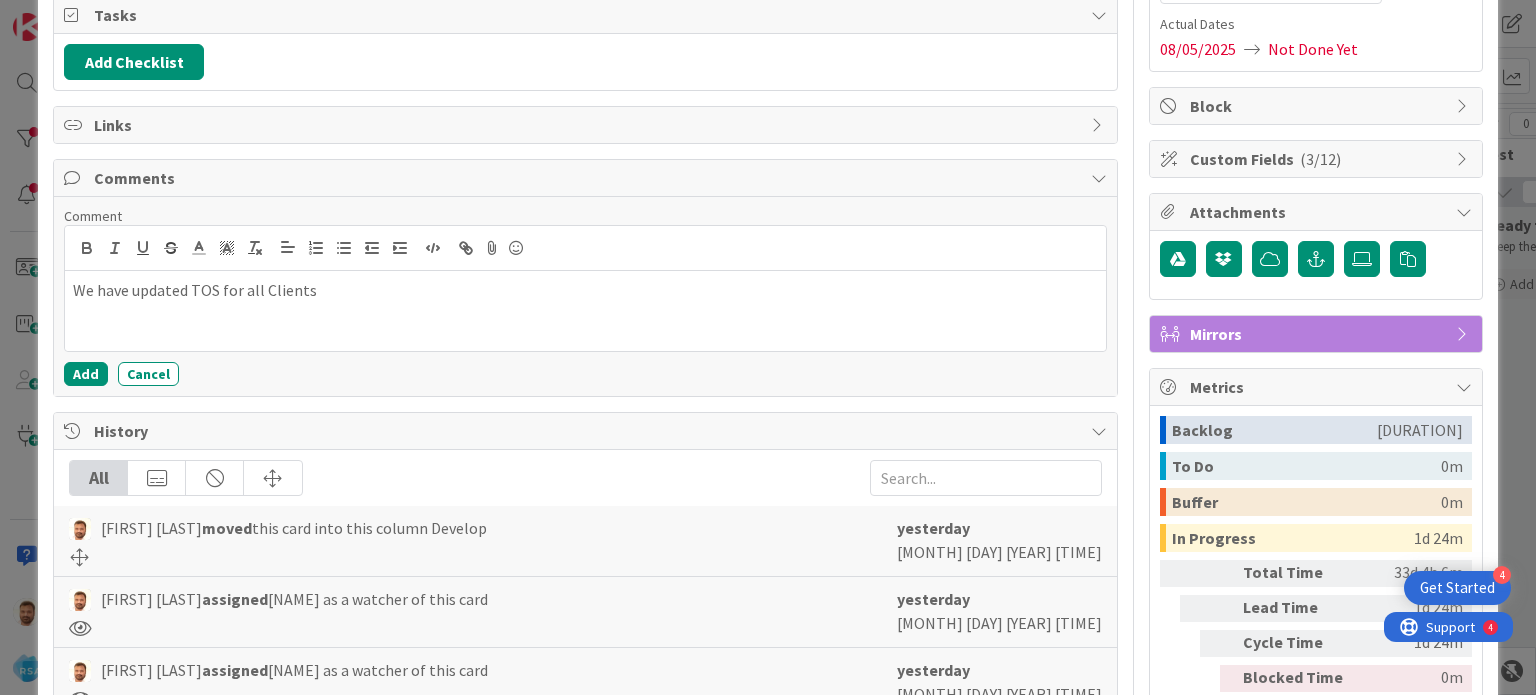 click on "Add Cancel" at bounding box center [585, 374] 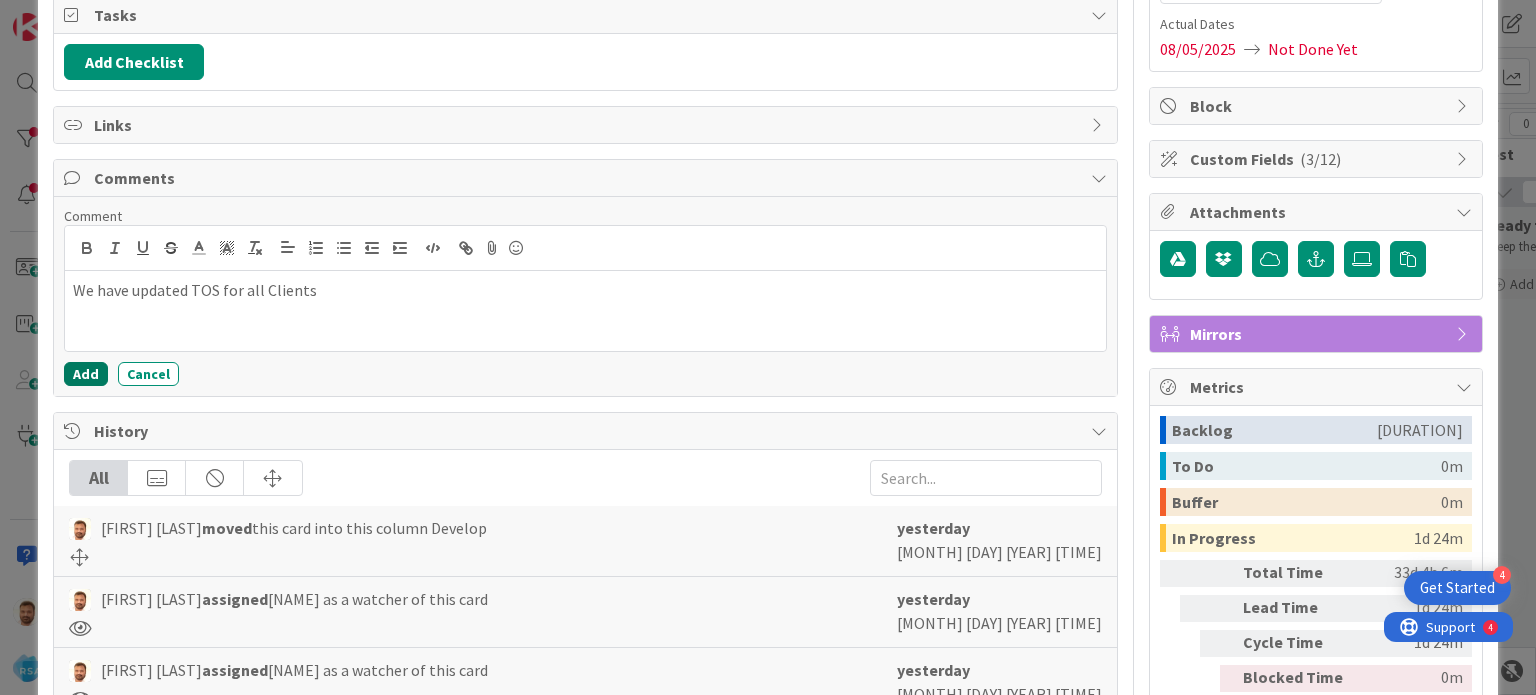 click on "Add" at bounding box center [86, 374] 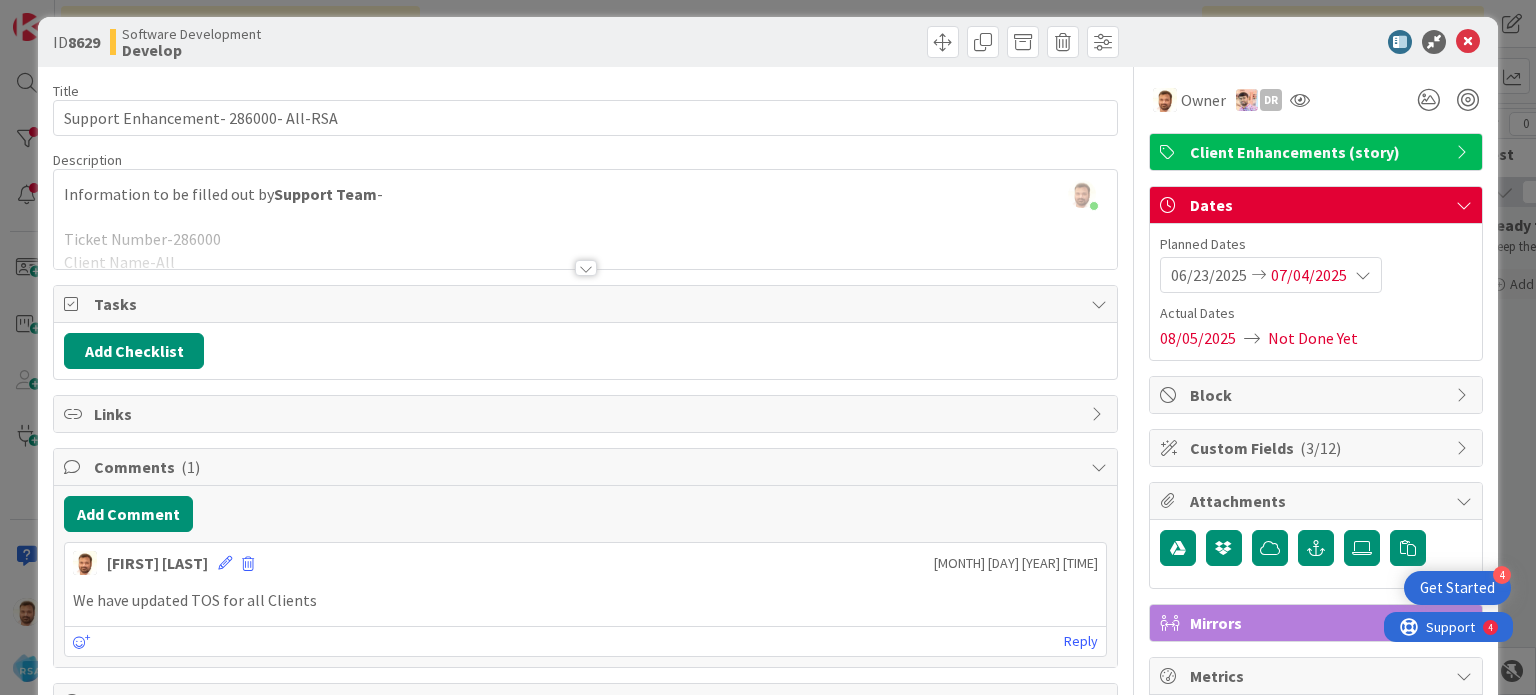 scroll, scrollTop: 0, scrollLeft: 0, axis: both 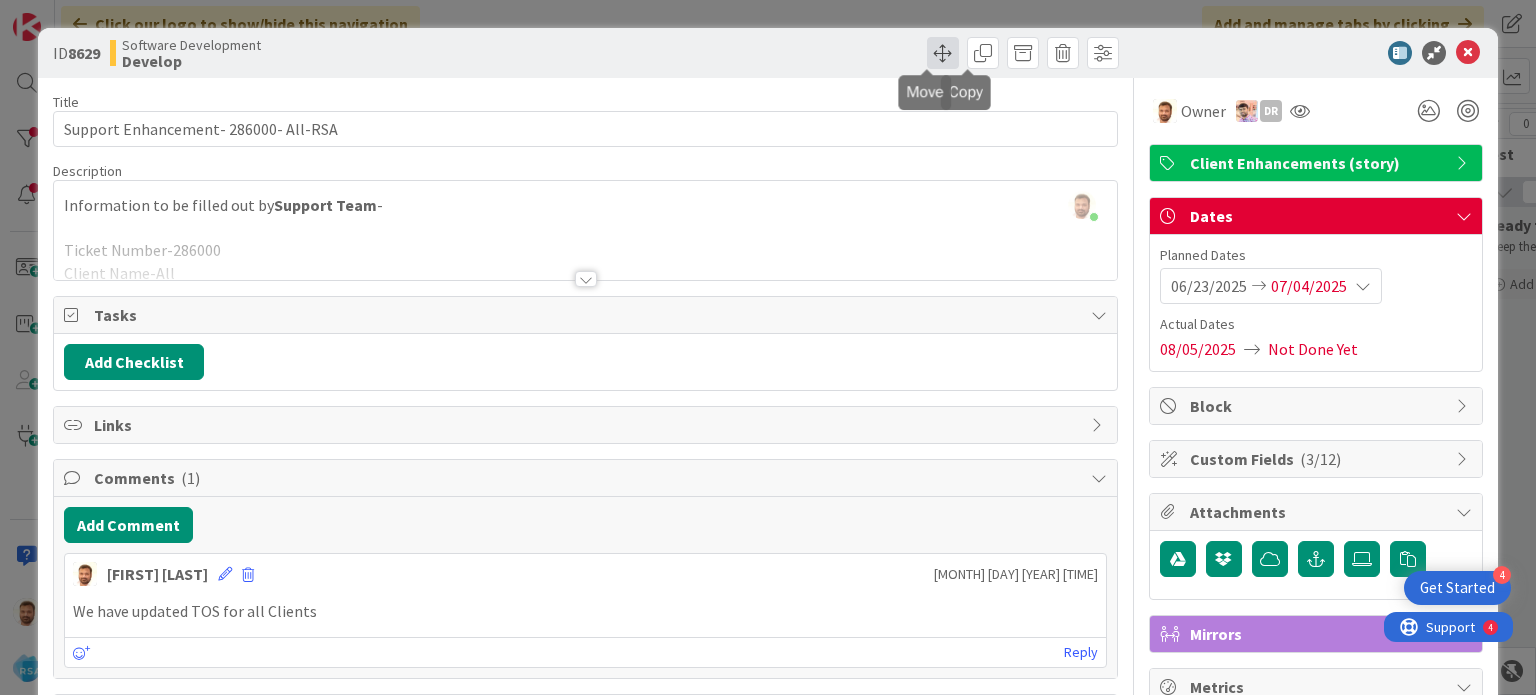 click at bounding box center [943, 53] 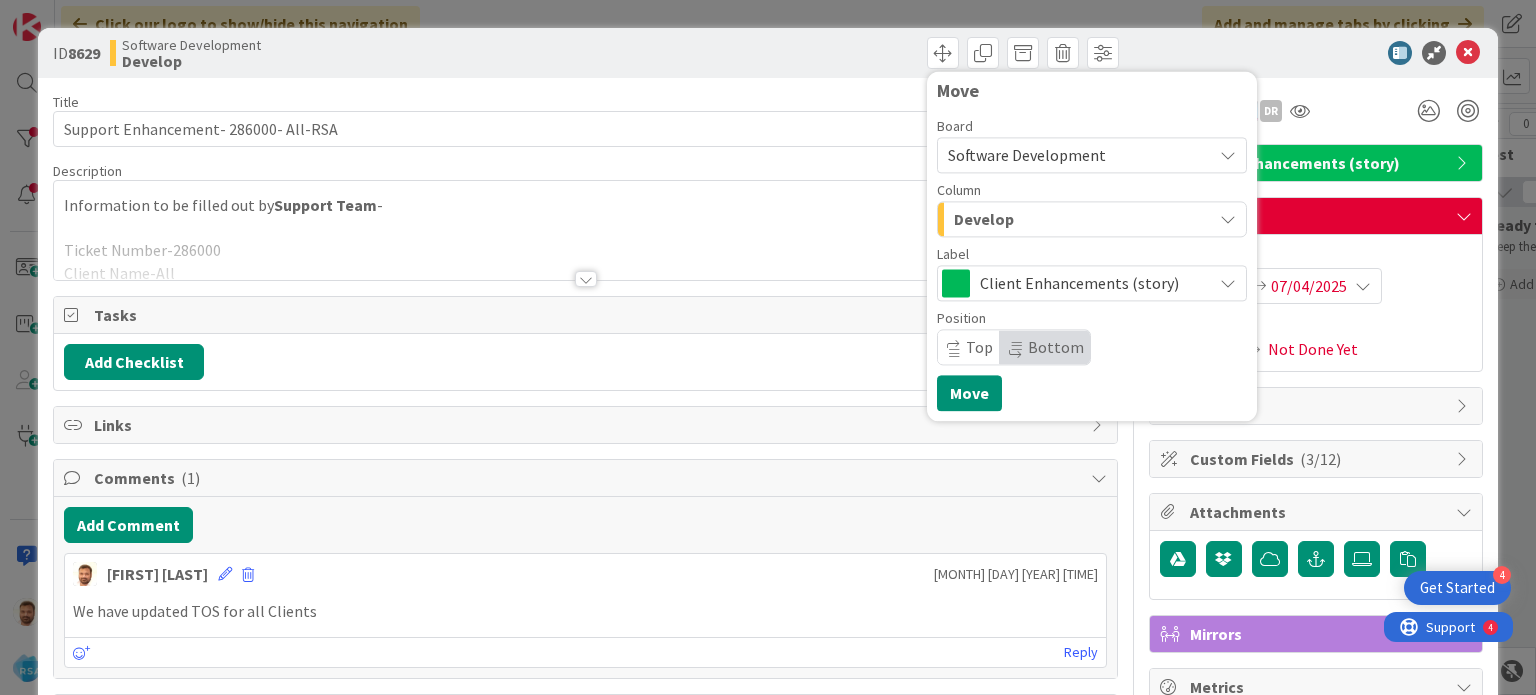 click on "Develop" at bounding box center (1080, 219) 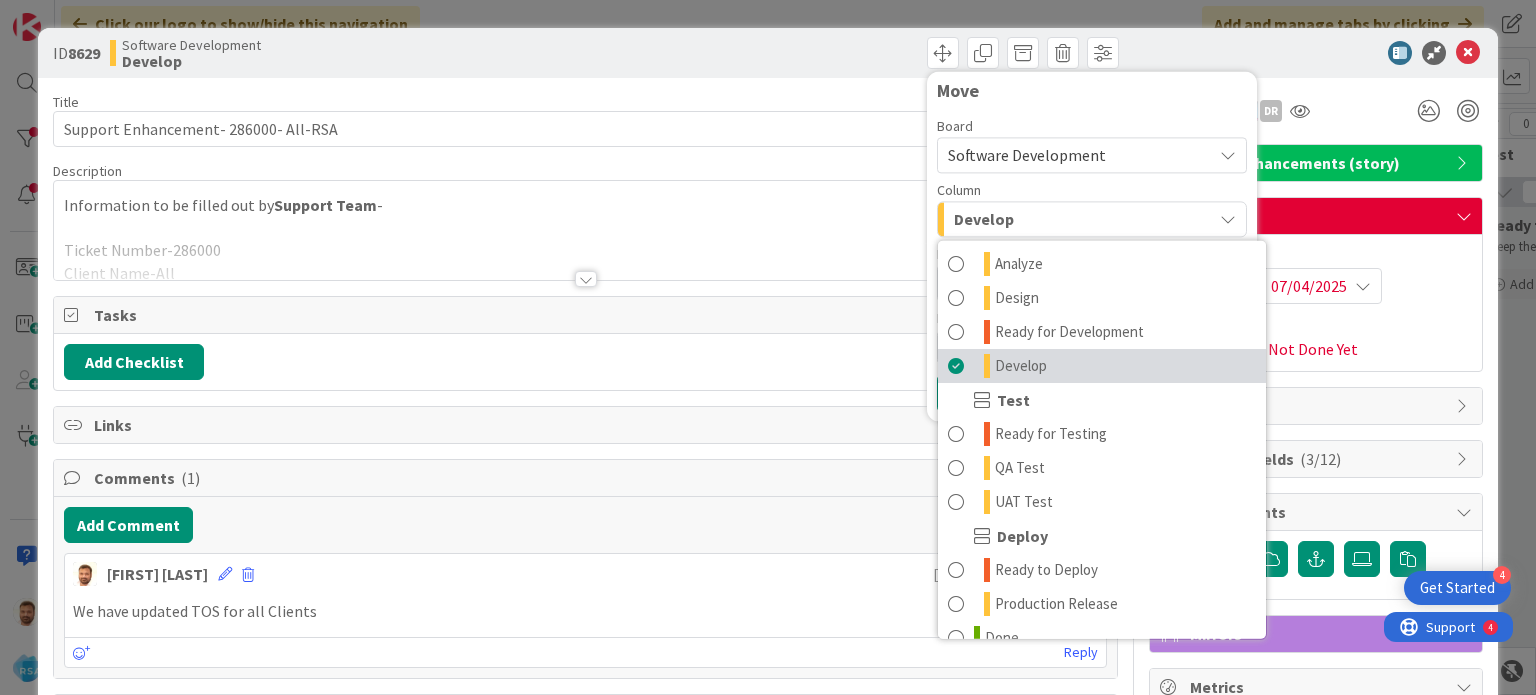 scroll, scrollTop: 569, scrollLeft: 0, axis: vertical 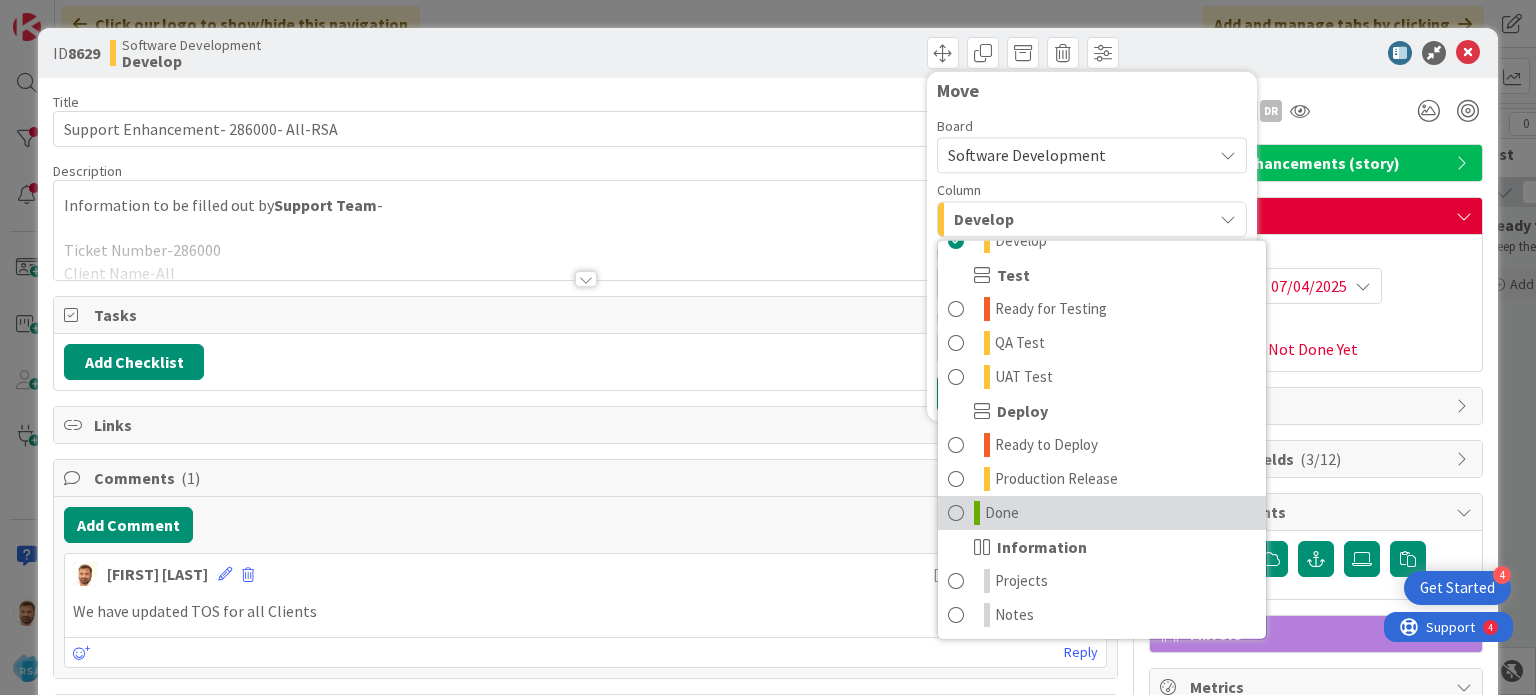 click on "Done" at bounding box center [1102, 513] 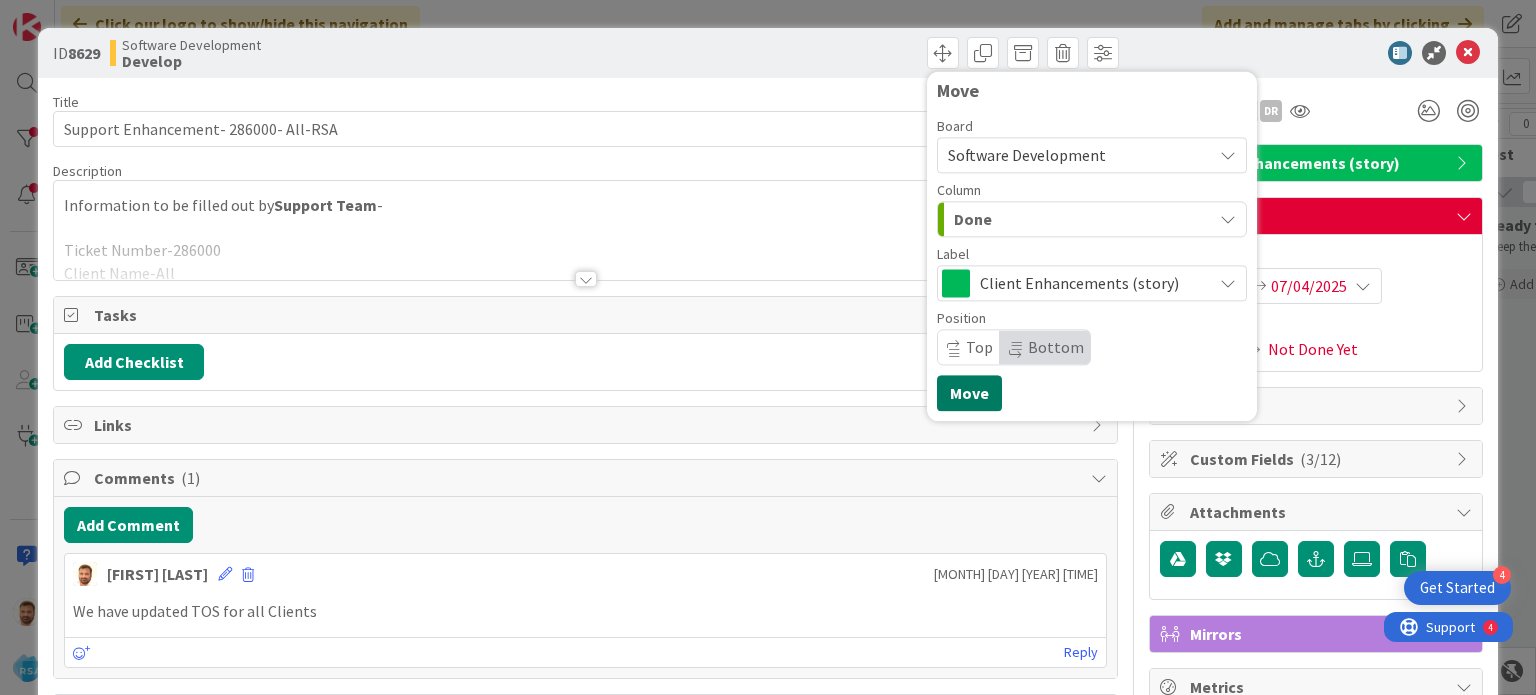 click on "Move" at bounding box center [969, 393] 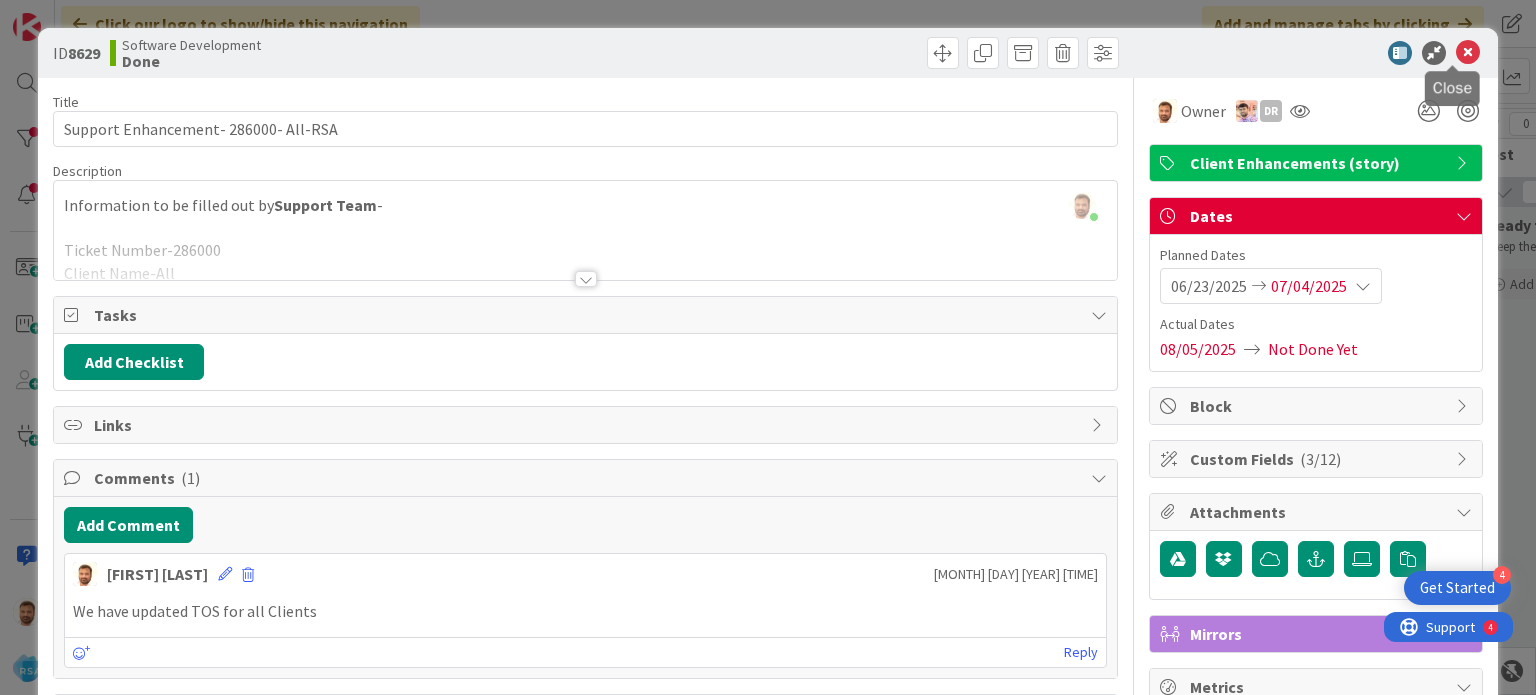 click at bounding box center [1468, 53] 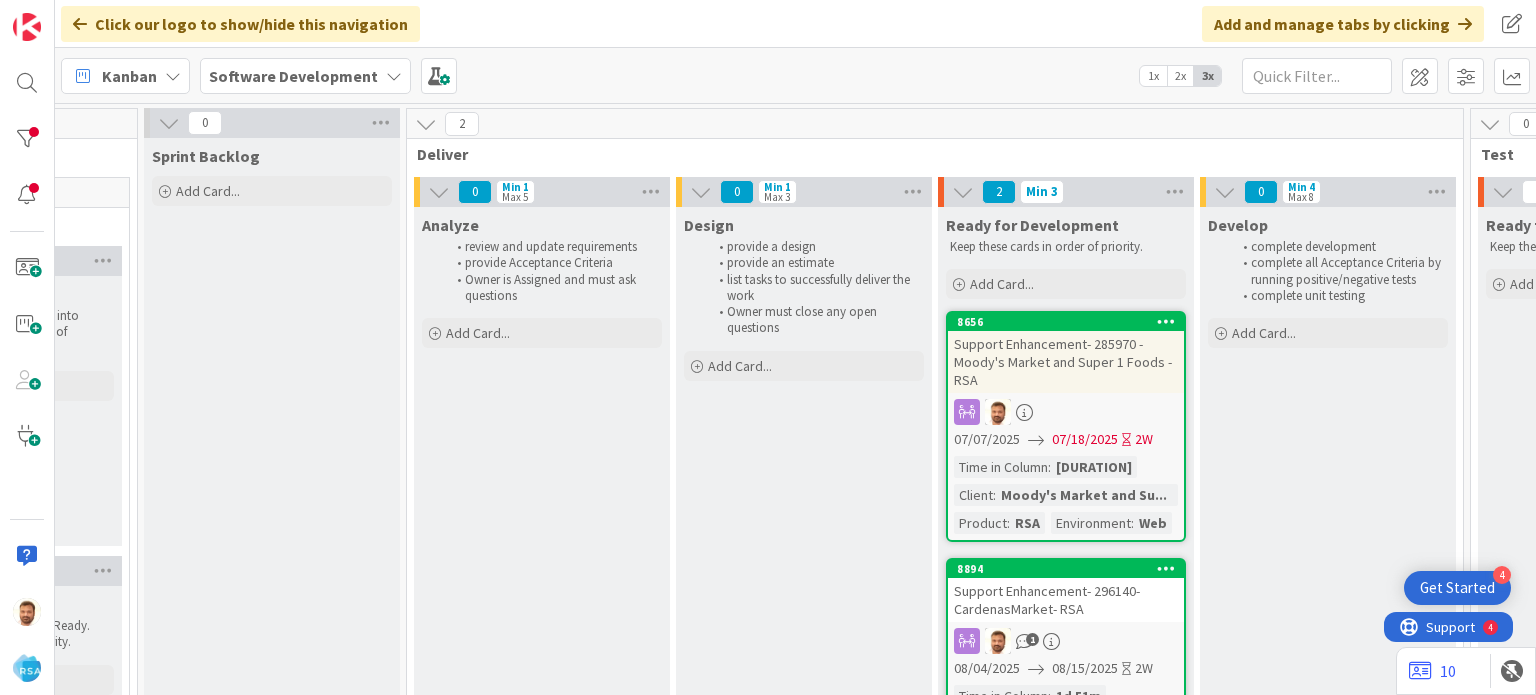 scroll, scrollTop: 0, scrollLeft: 0, axis: both 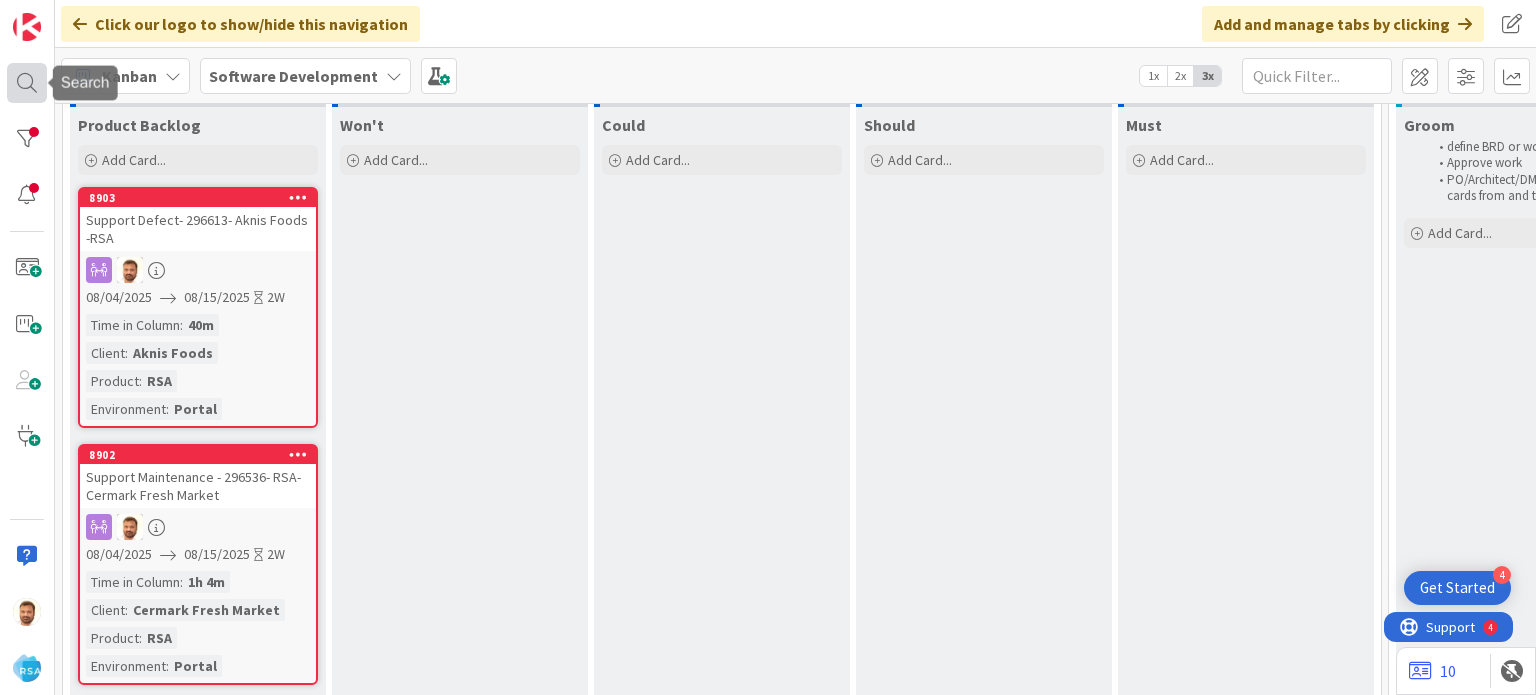 click at bounding box center [27, 83] 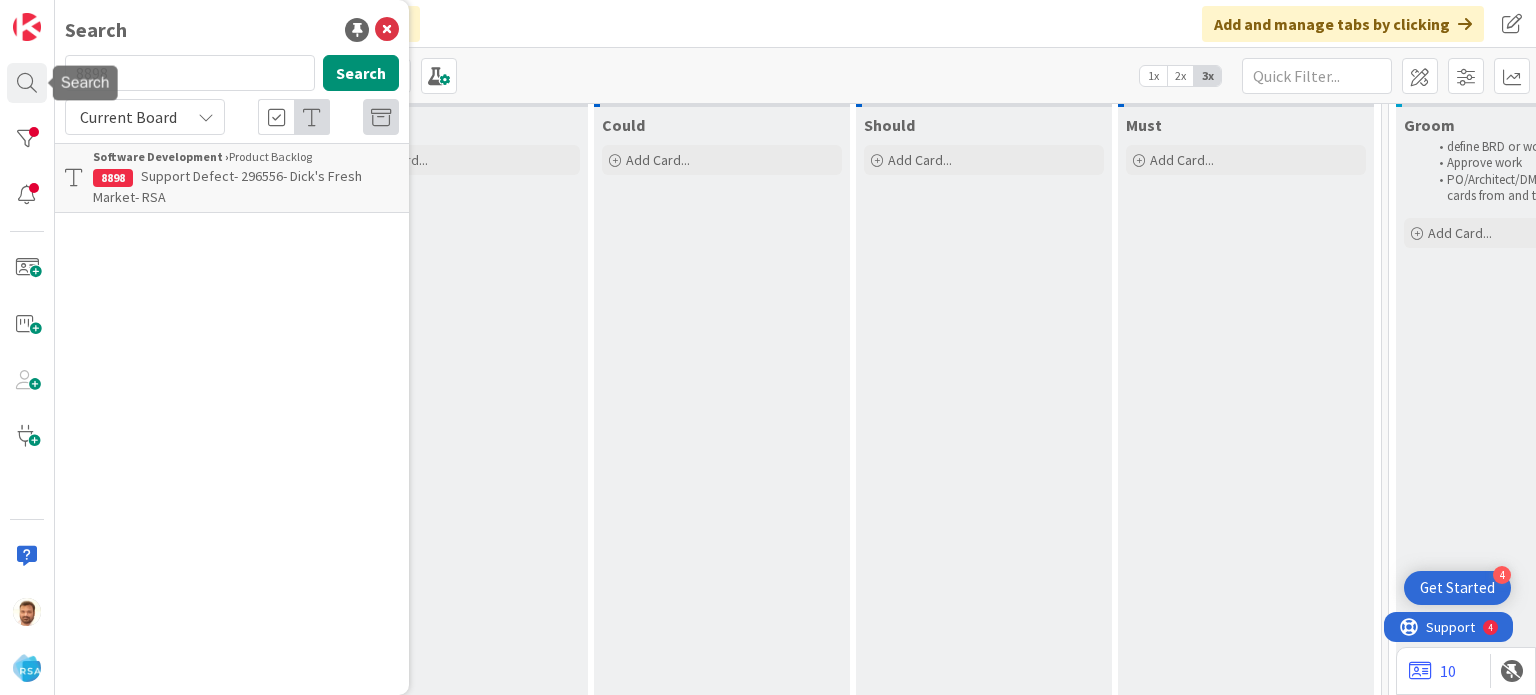 click on "8898" at bounding box center [190, 73] 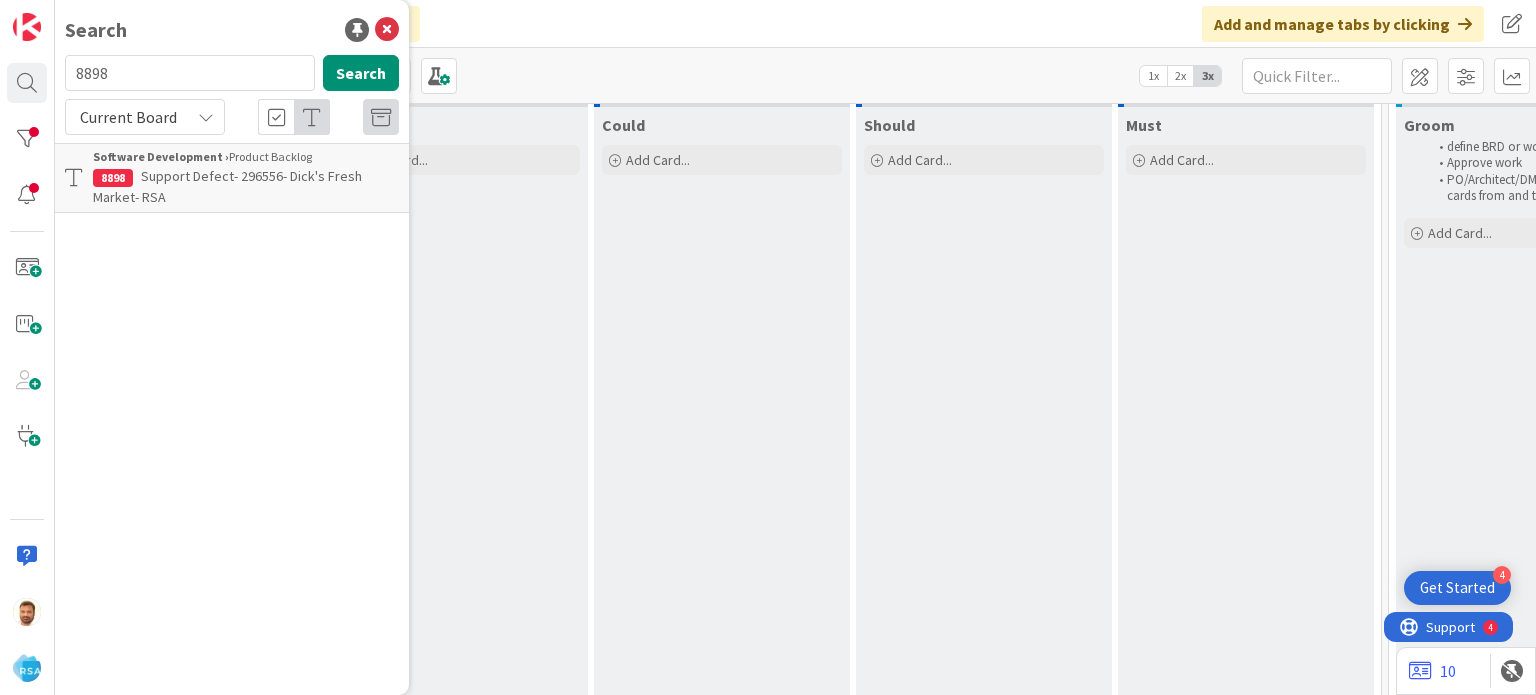 click on "8898" at bounding box center (190, 73) 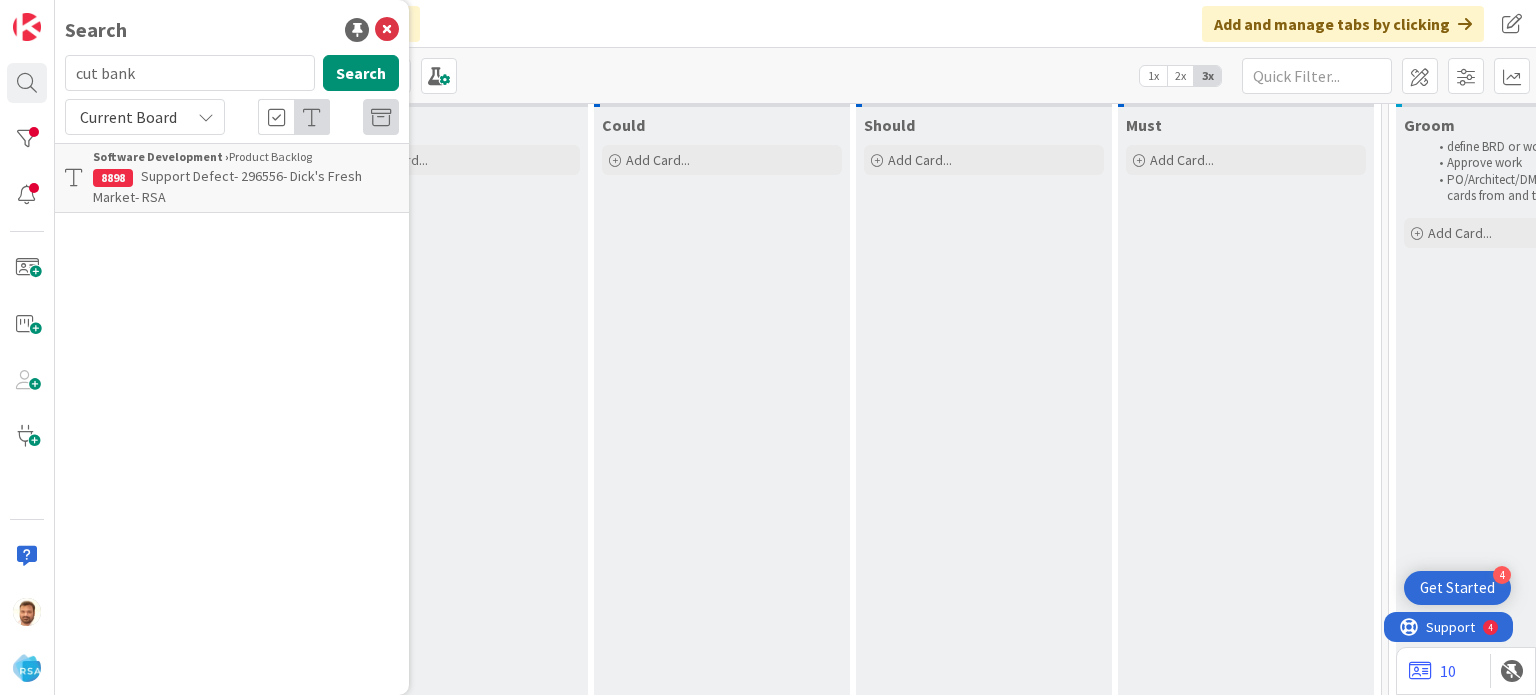 type on "cut bank" 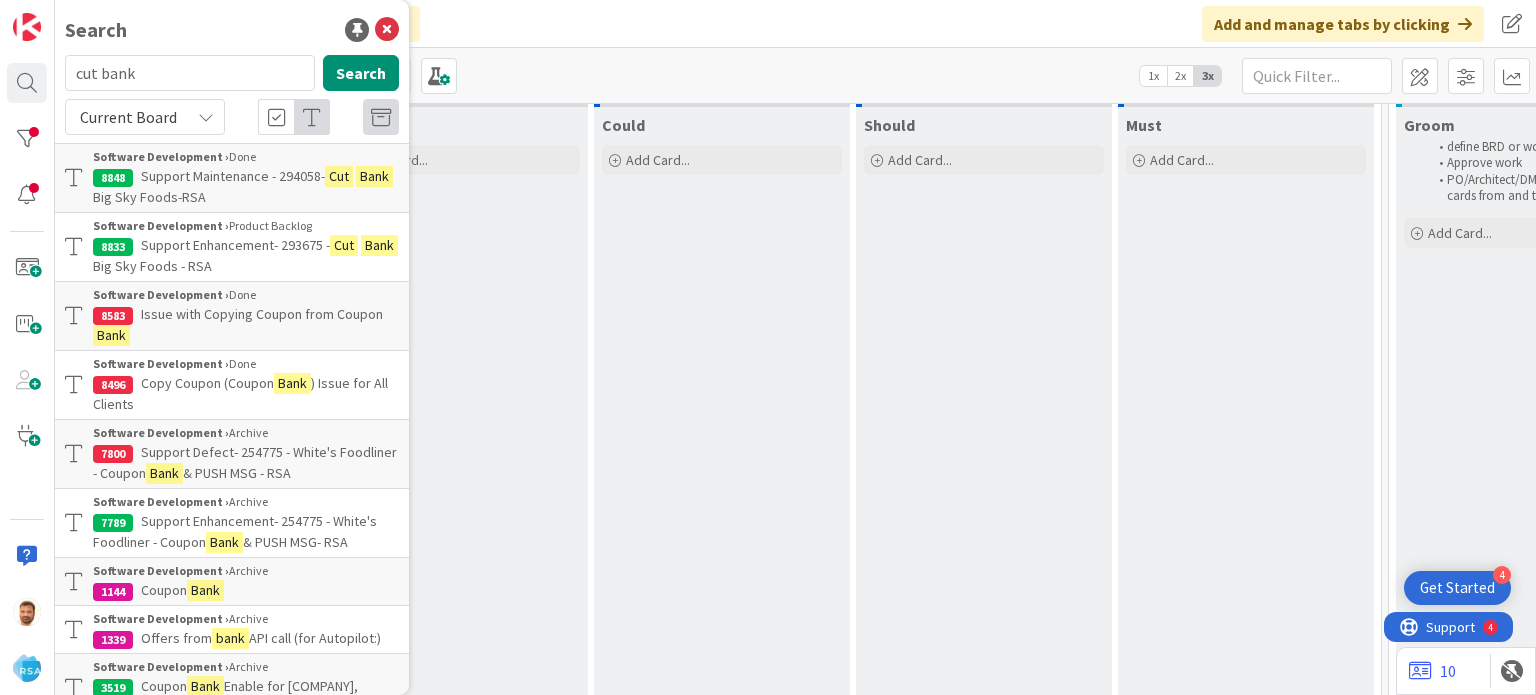 click on "Big Sky Foods-RSA" at bounding box center (149, 197) 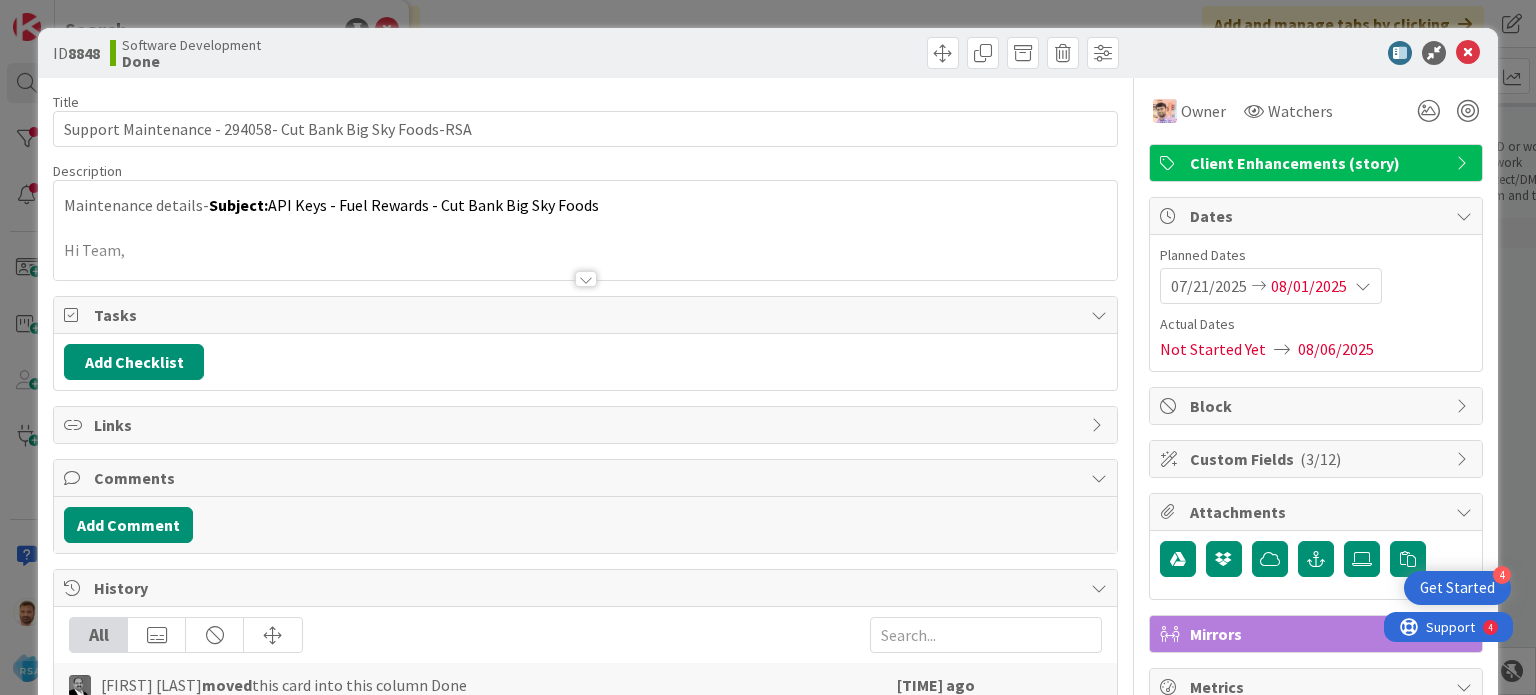 scroll, scrollTop: 0, scrollLeft: 0, axis: both 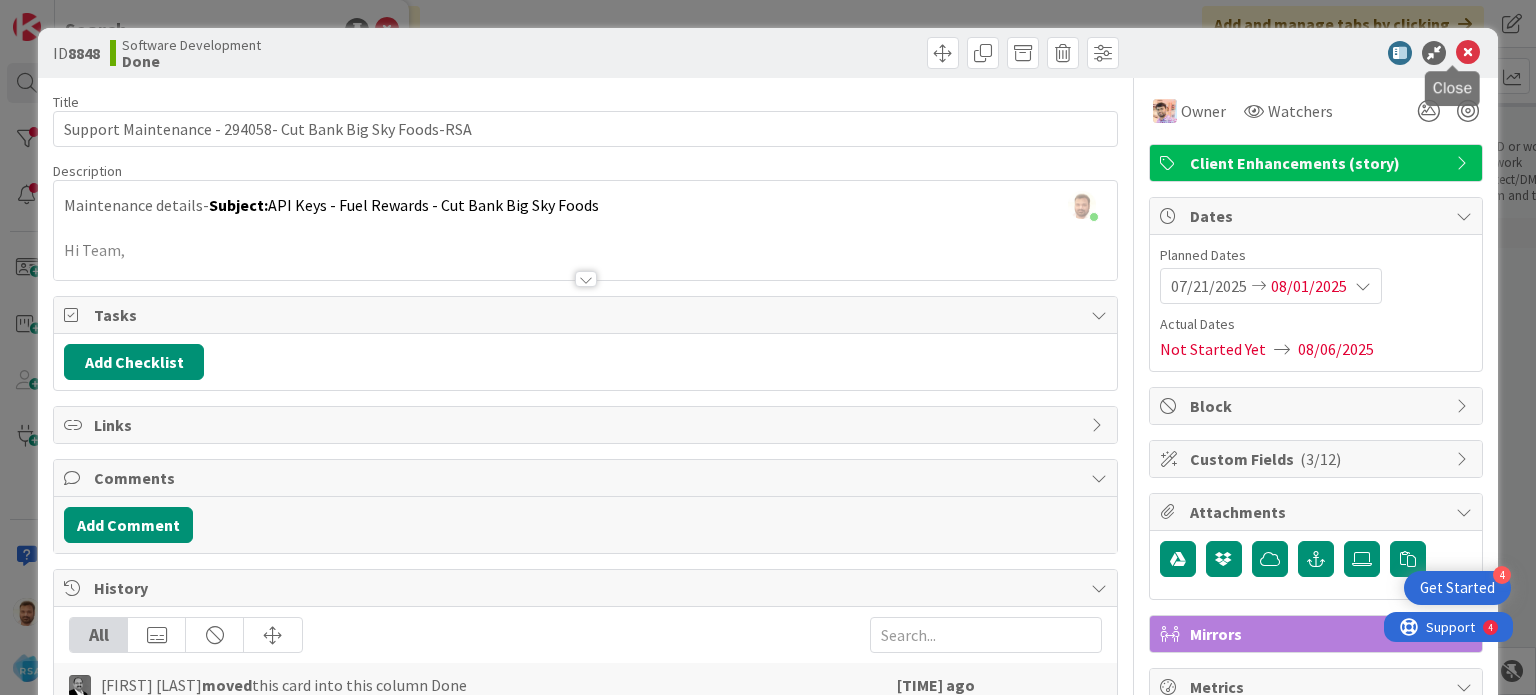 click at bounding box center (1468, 53) 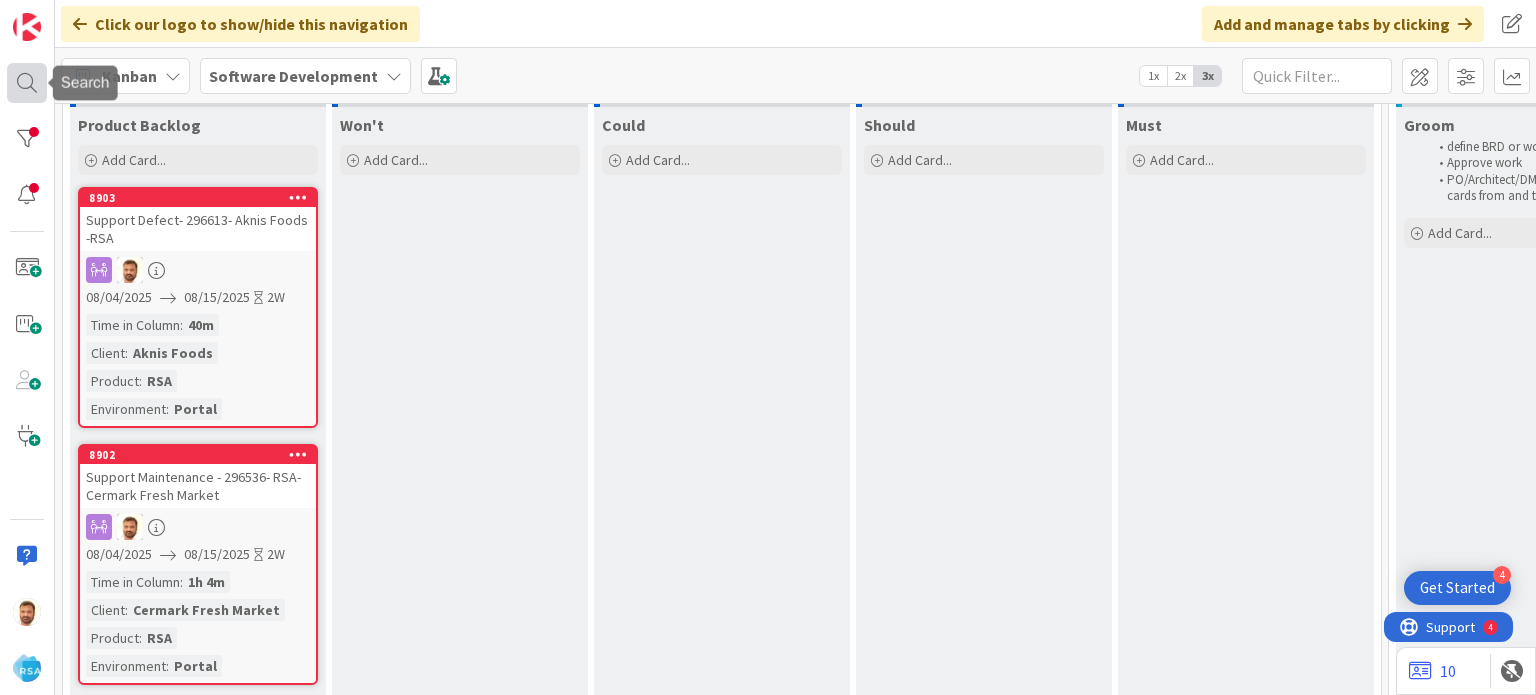 scroll, scrollTop: 0, scrollLeft: 0, axis: both 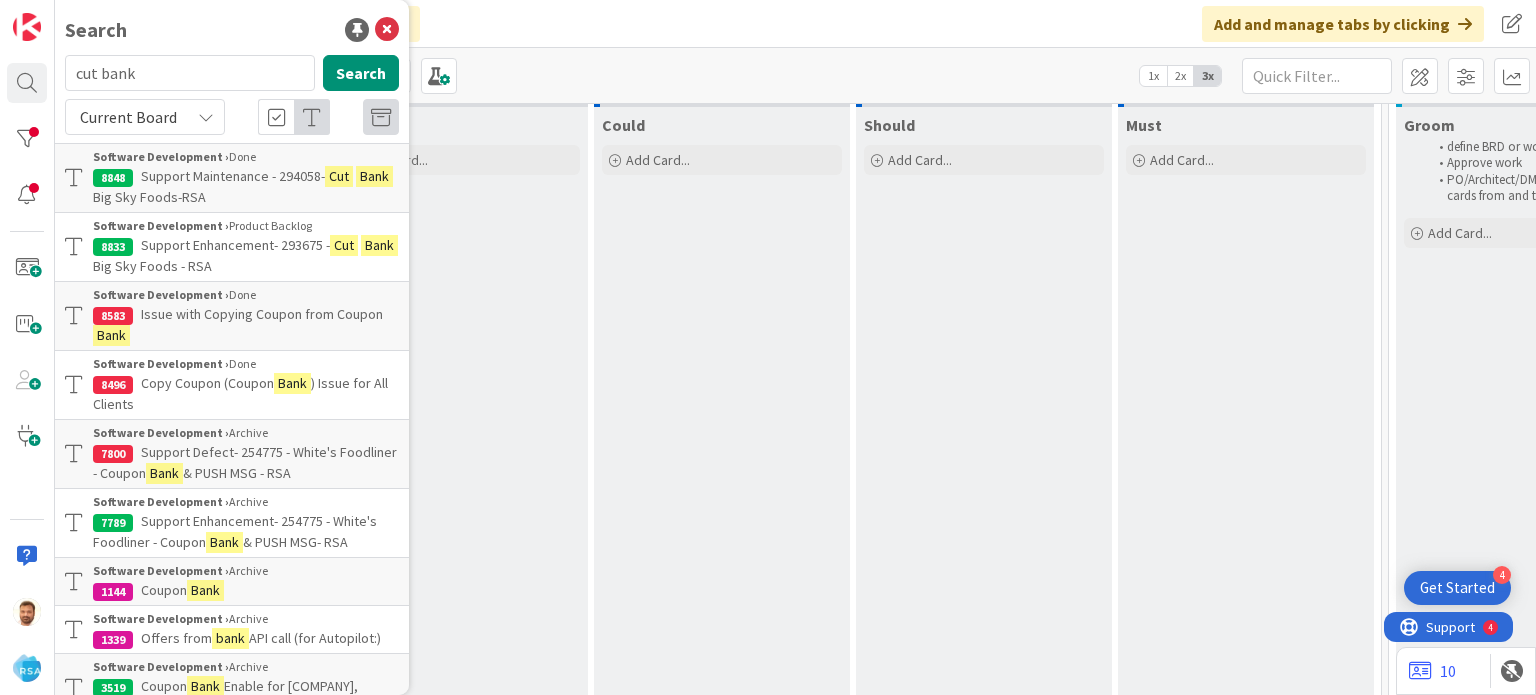 click on "Big Sky Foods - RSA" at bounding box center [152, 266] 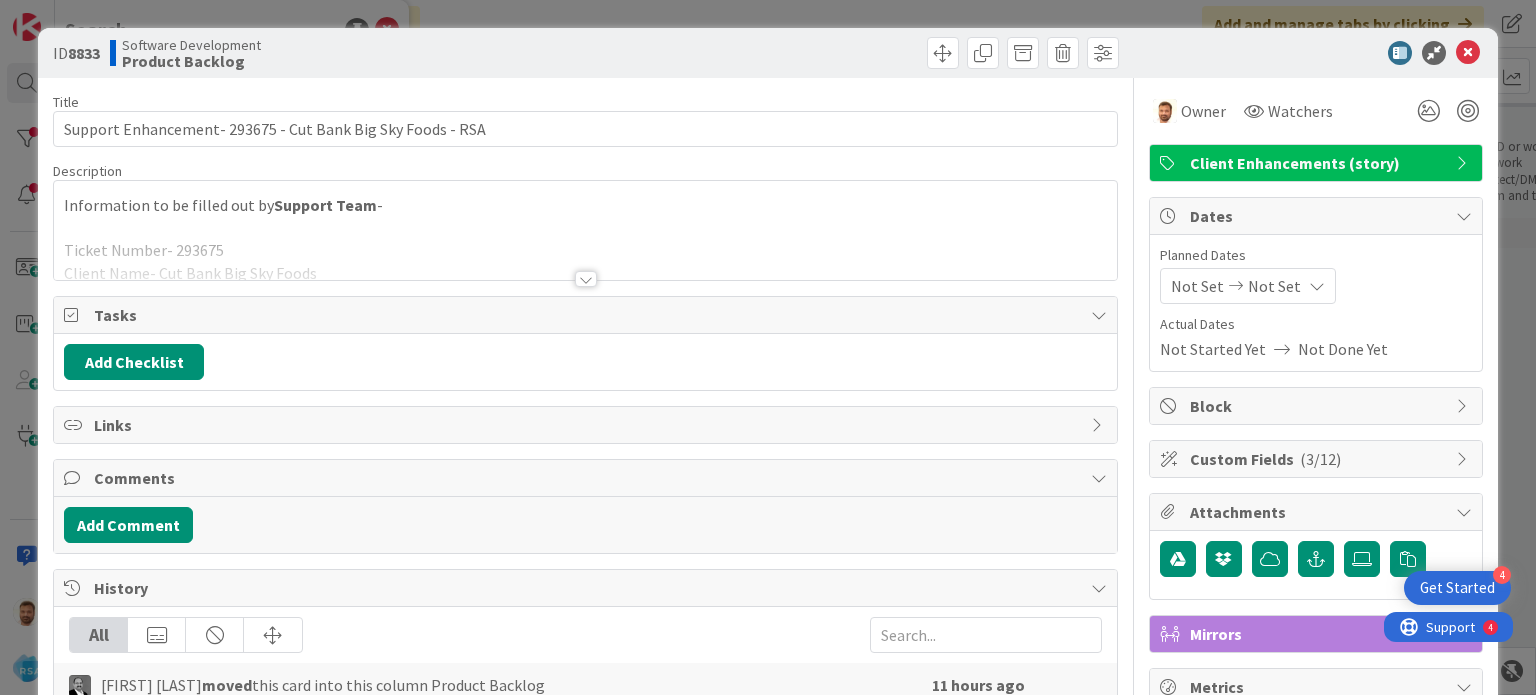scroll, scrollTop: 0, scrollLeft: 0, axis: both 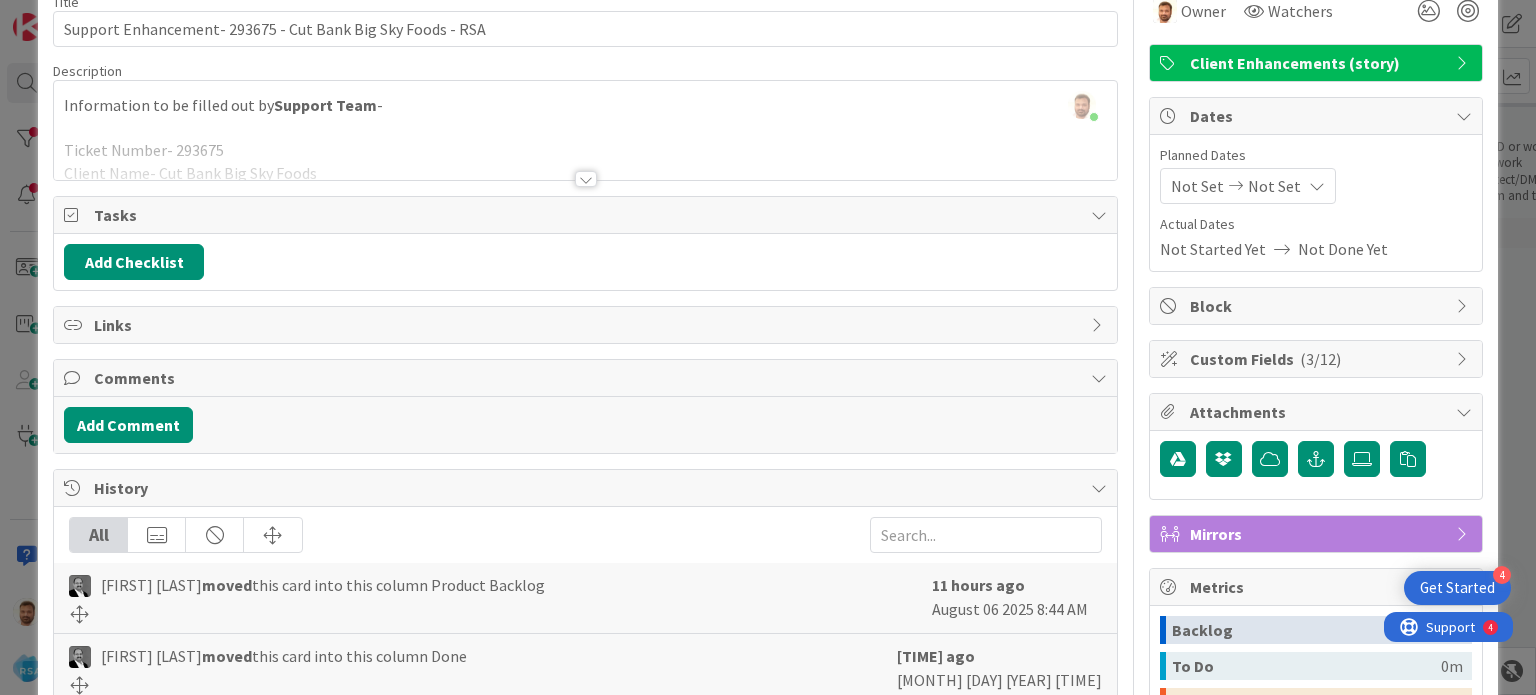 click at bounding box center [586, 179] 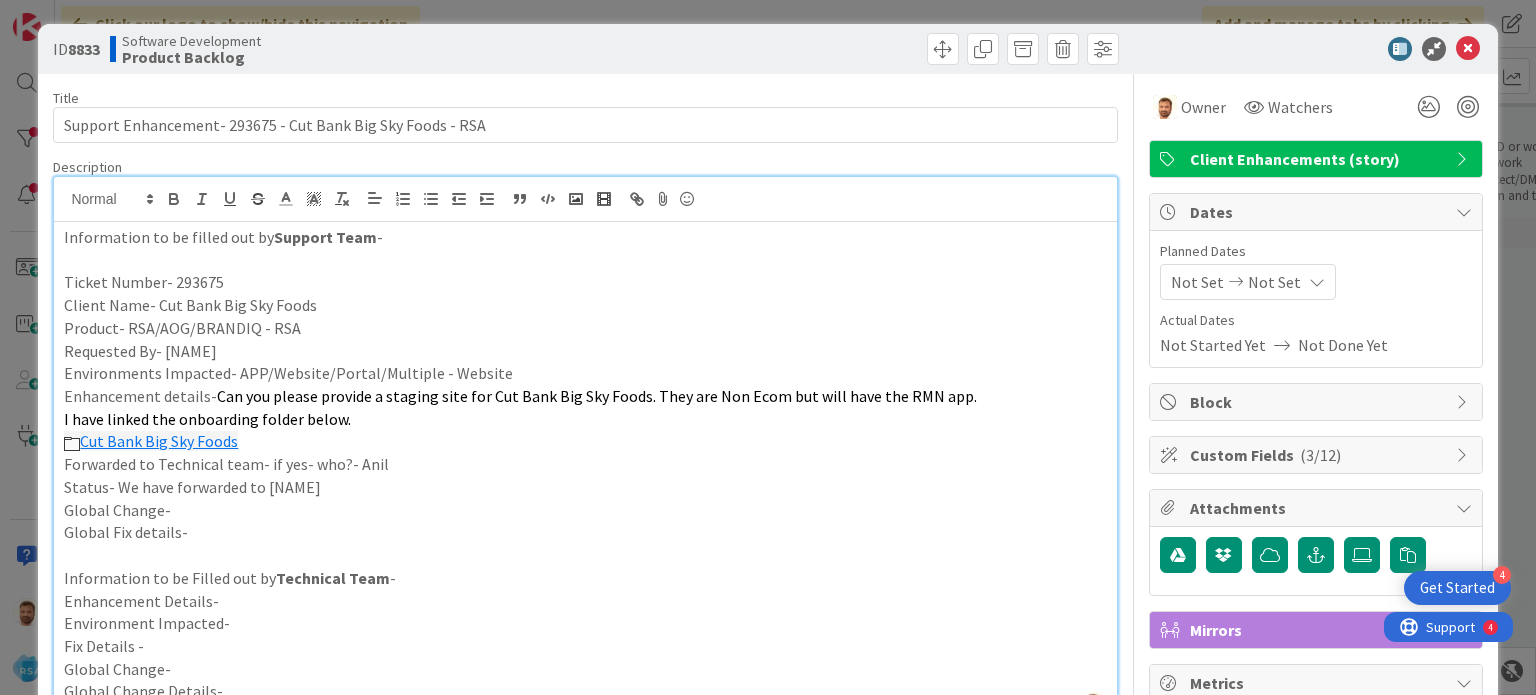 scroll, scrollTop: 0, scrollLeft: 0, axis: both 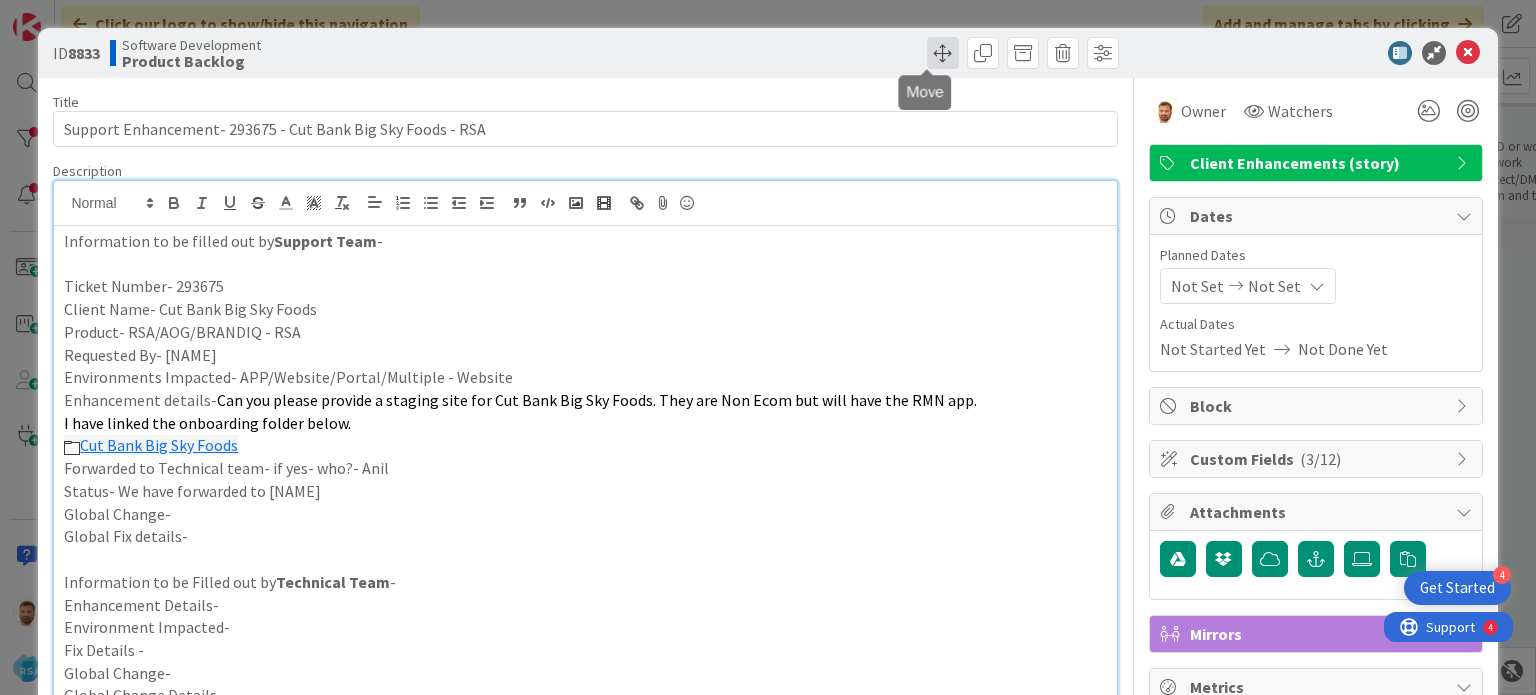 click at bounding box center (943, 53) 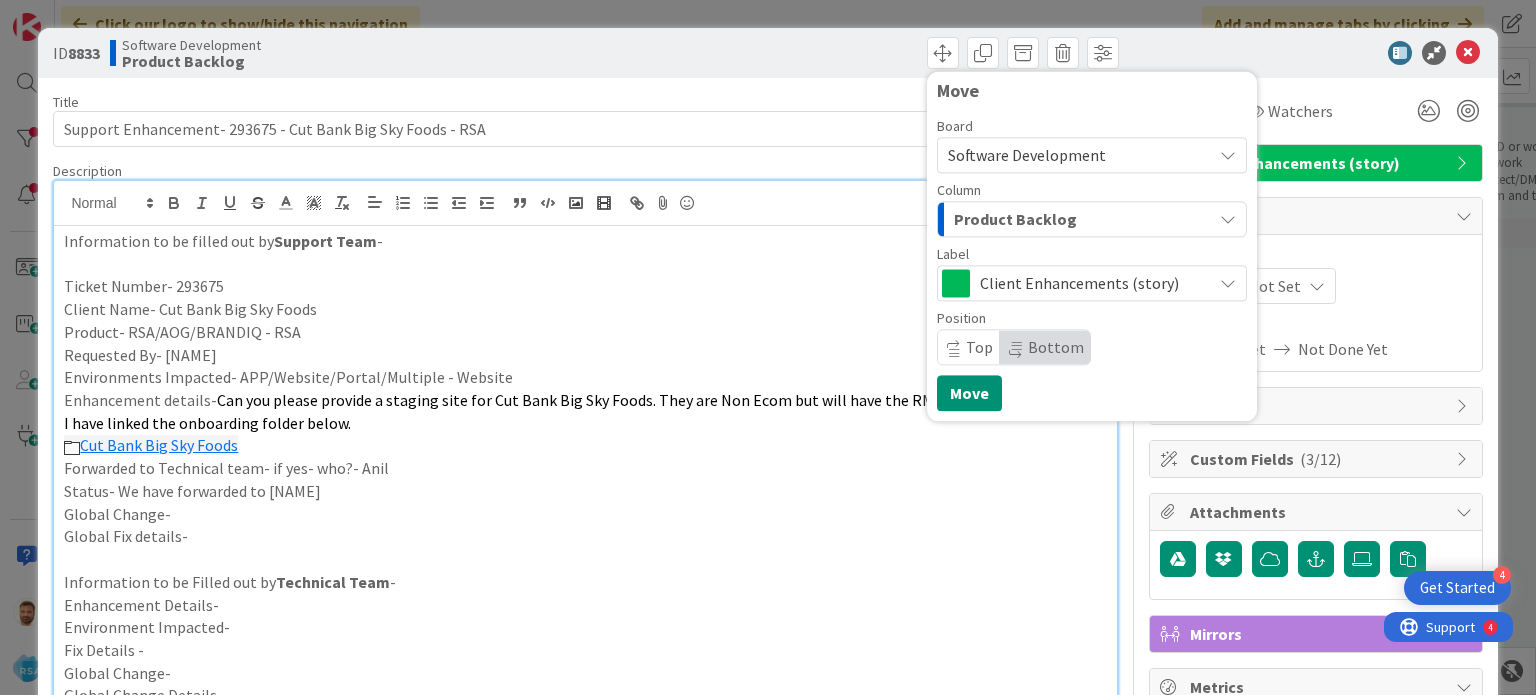 click on "Product Backlog" at bounding box center (1080, 219) 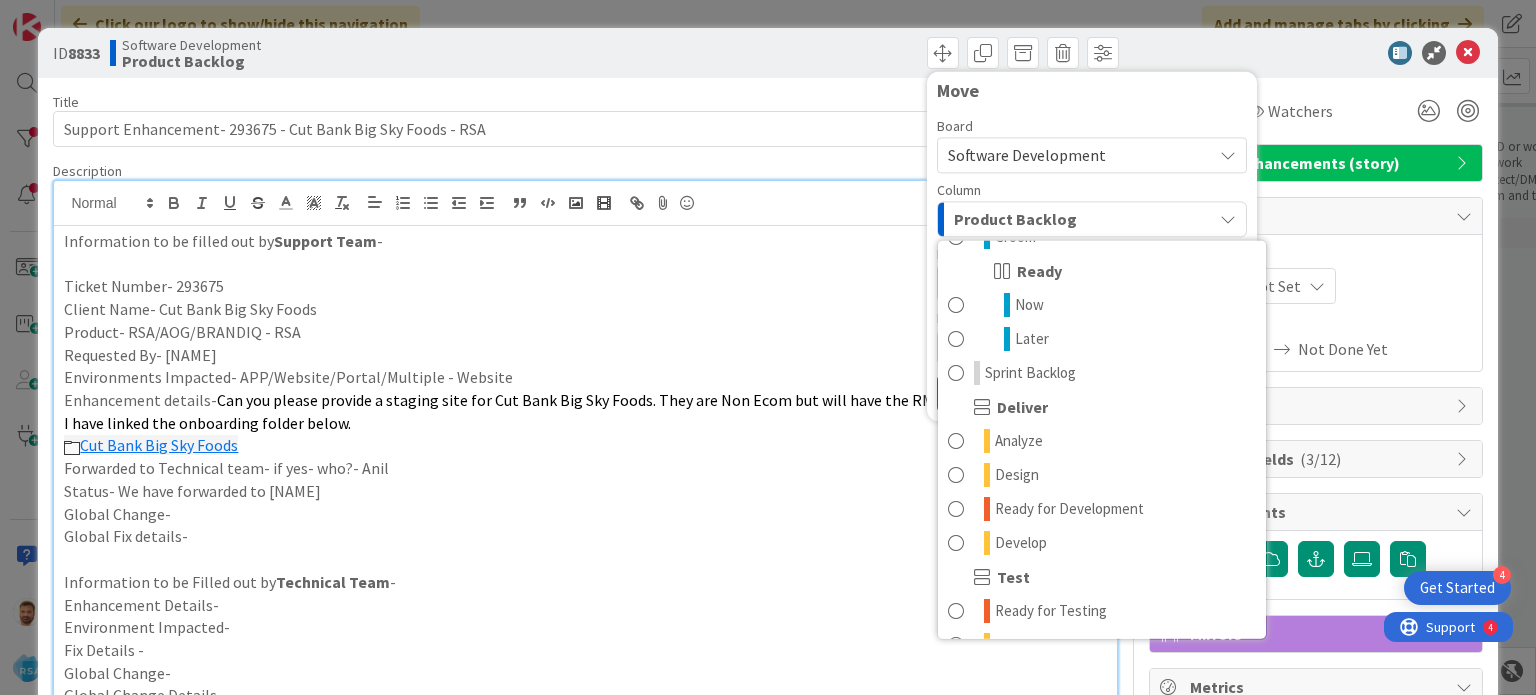scroll, scrollTop: 400, scrollLeft: 0, axis: vertical 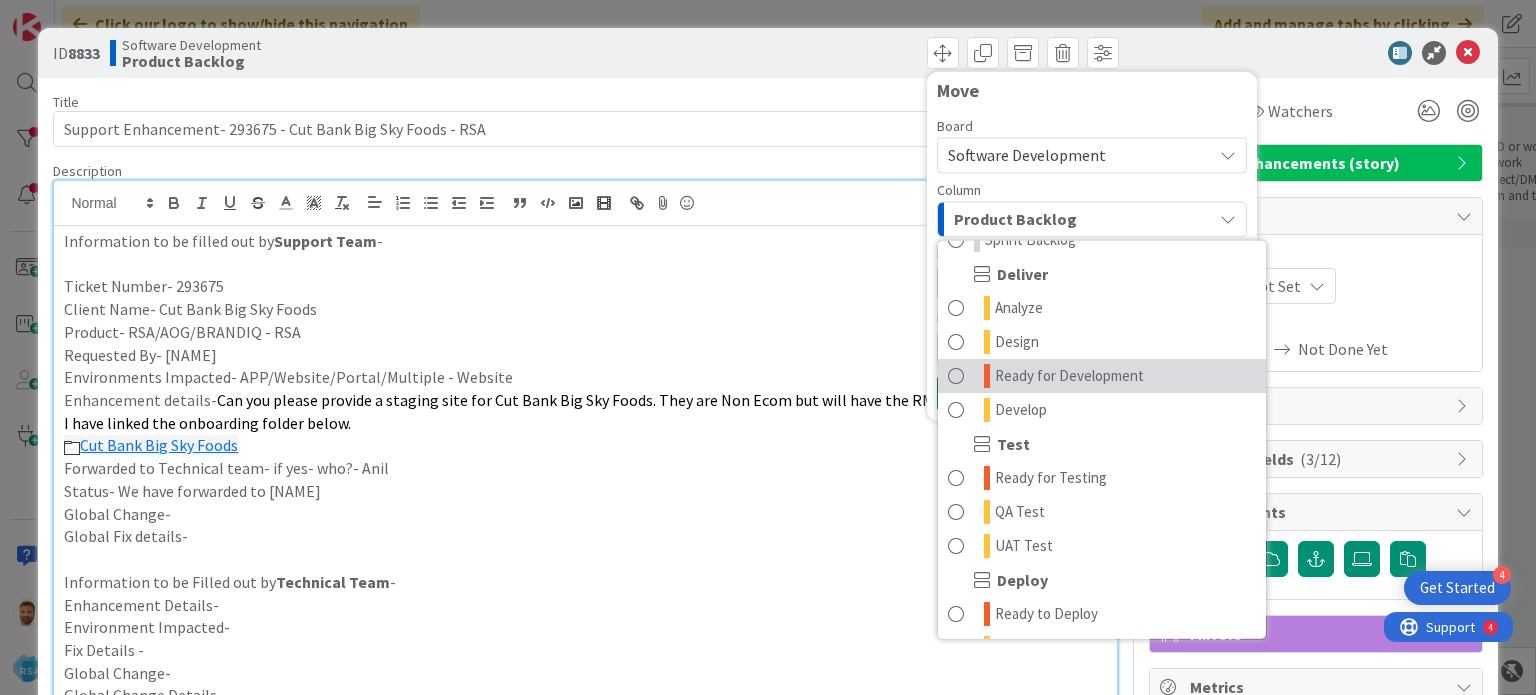 click on "Ready for Development" at bounding box center [1069, 376] 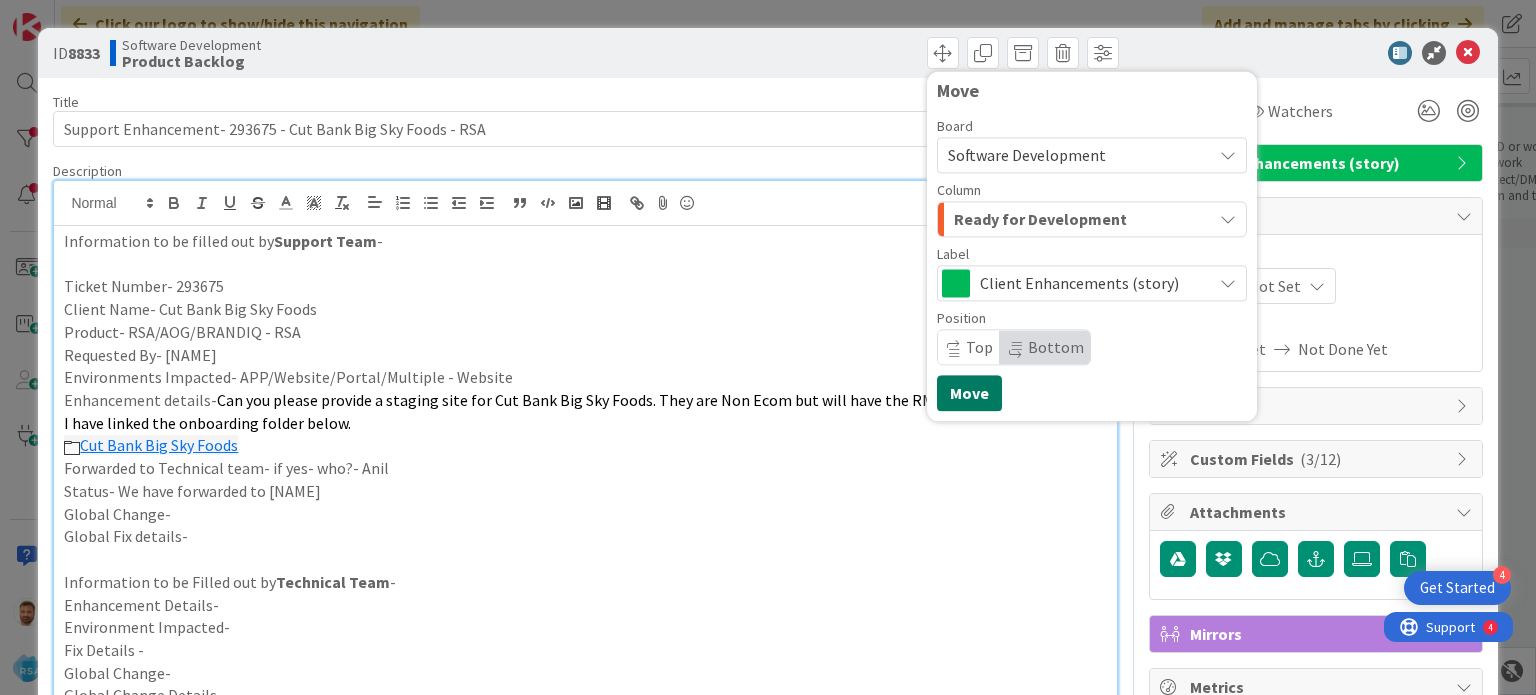 click on "Move" at bounding box center (969, 393) 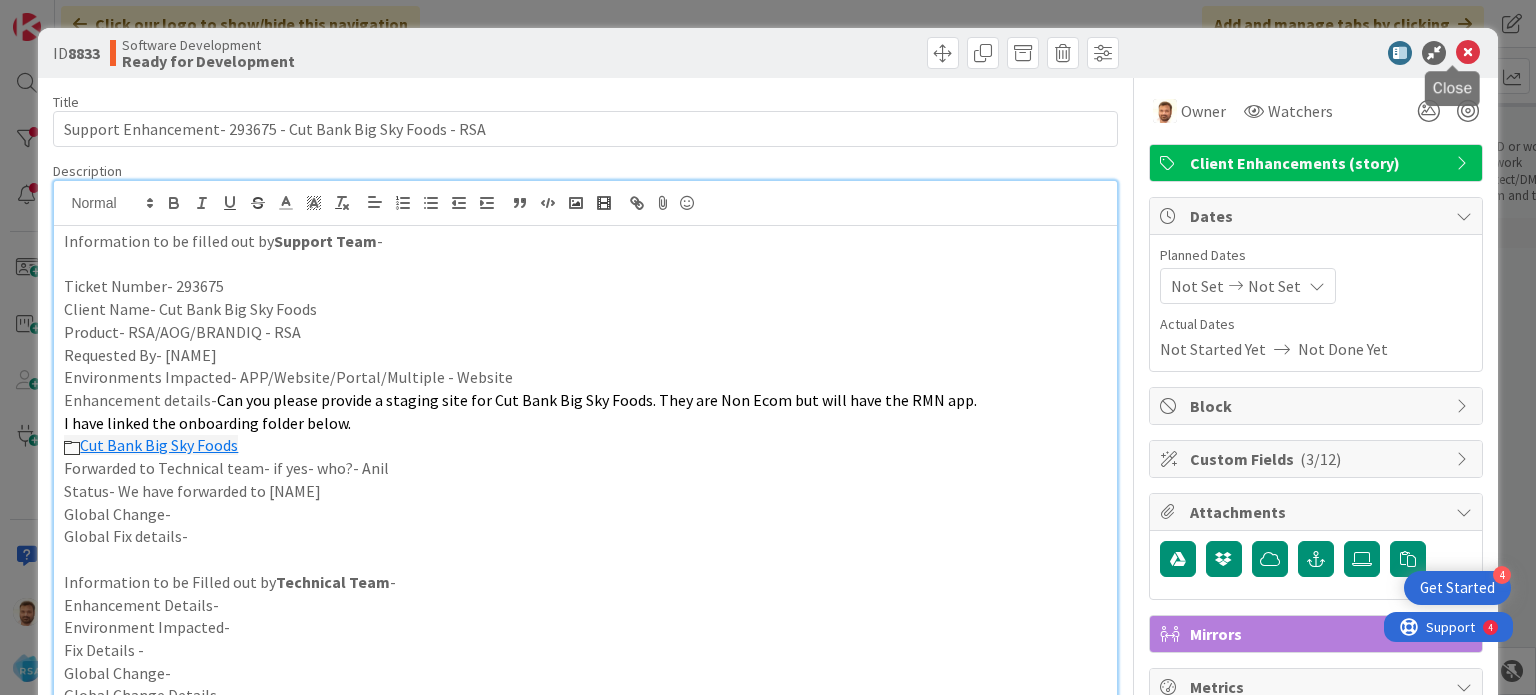 click at bounding box center [1468, 53] 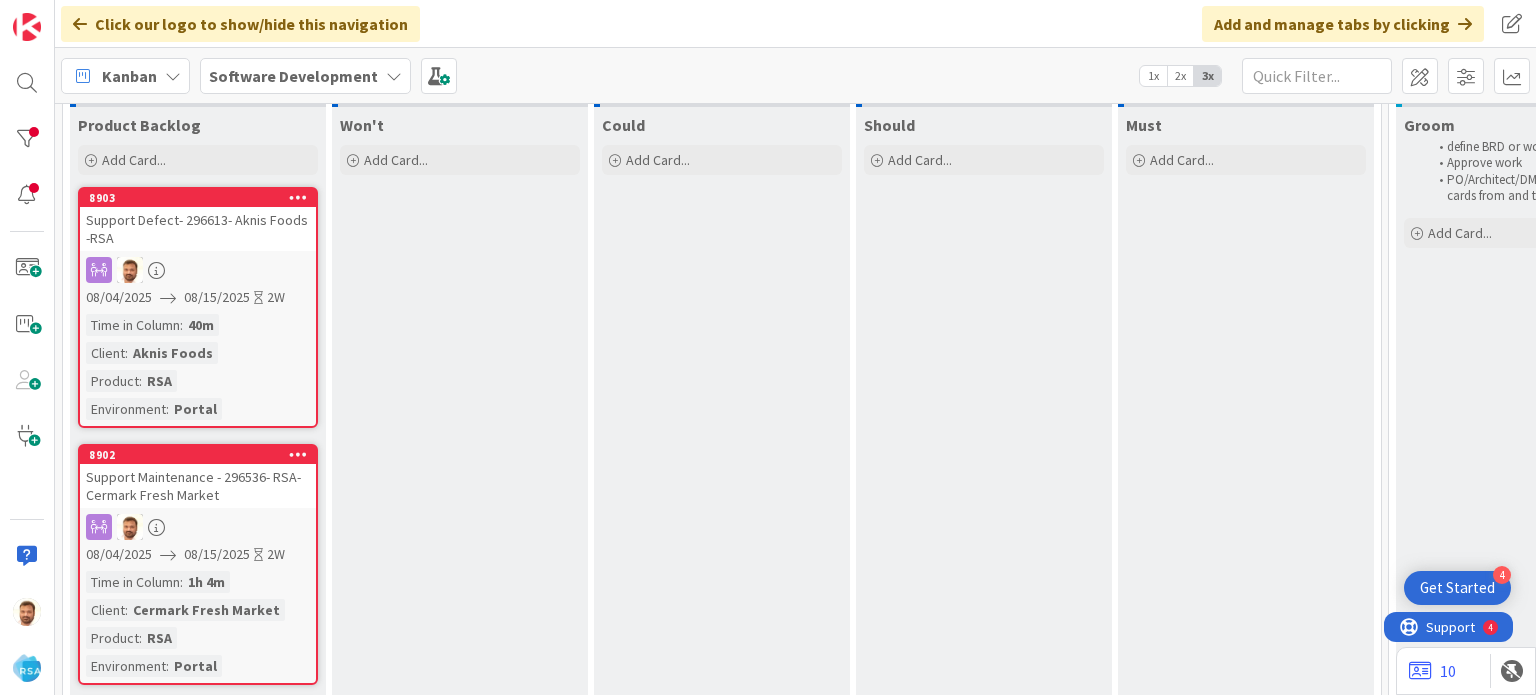 scroll, scrollTop: 0, scrollLeft: 0, axis: both 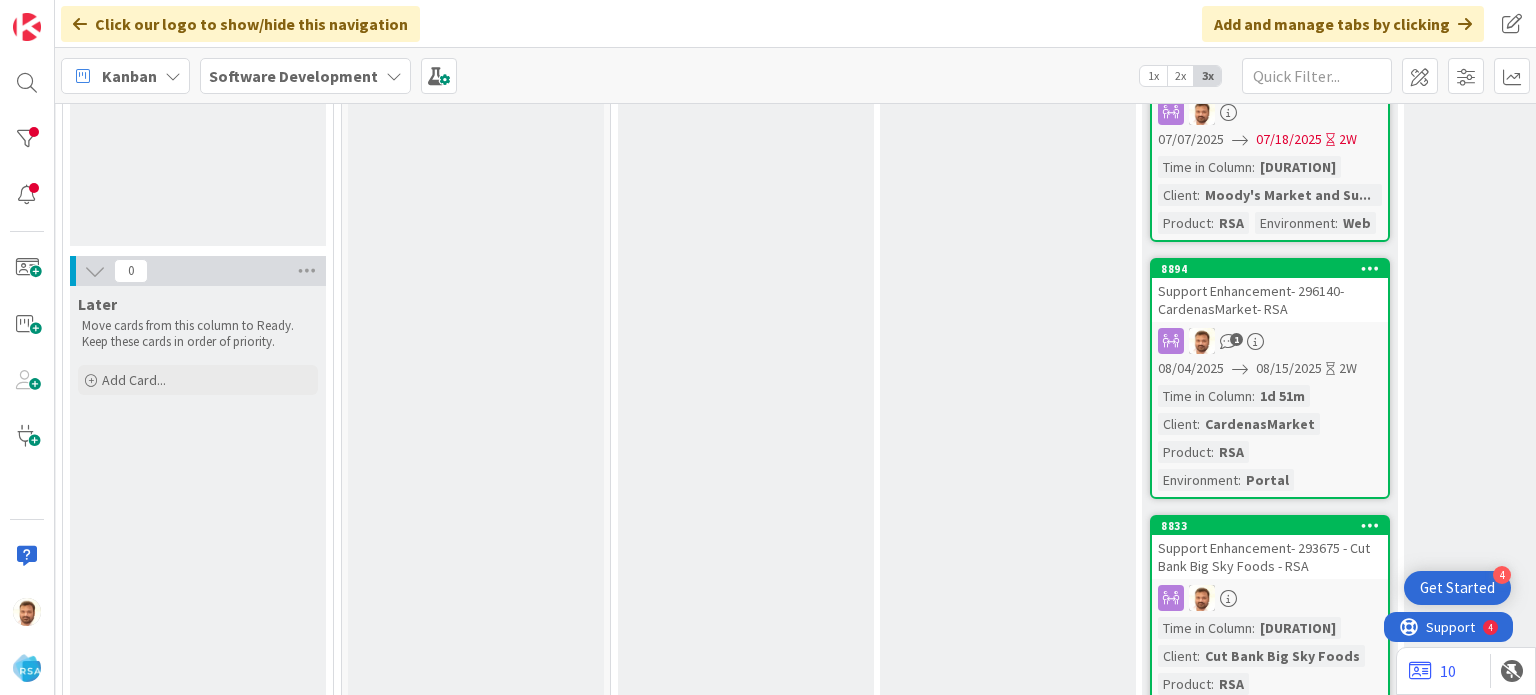 click on "Support Enhancement- 296140- CardenasMarket- RSA" at bounding box center (1270, 300) 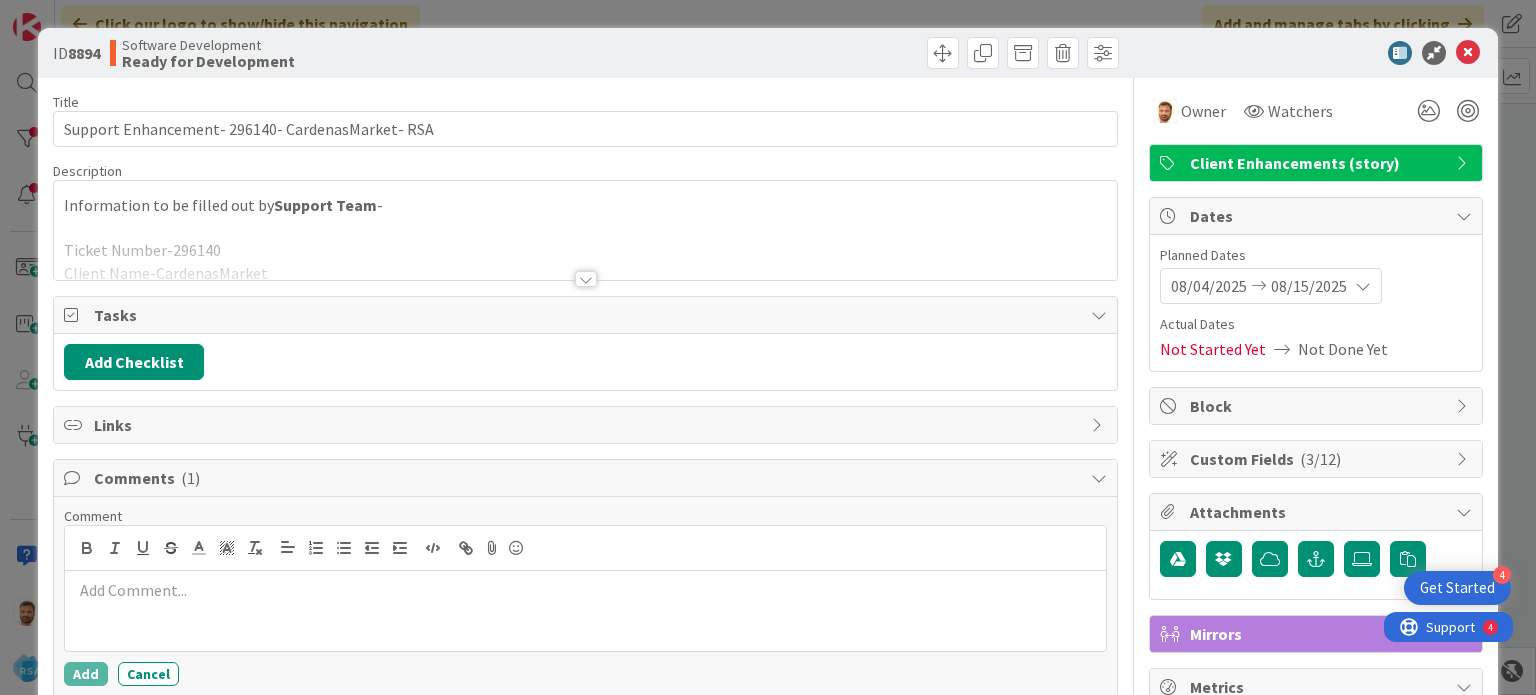 scroll, scrollTop: 0, scrollLeft: 0, axis: both 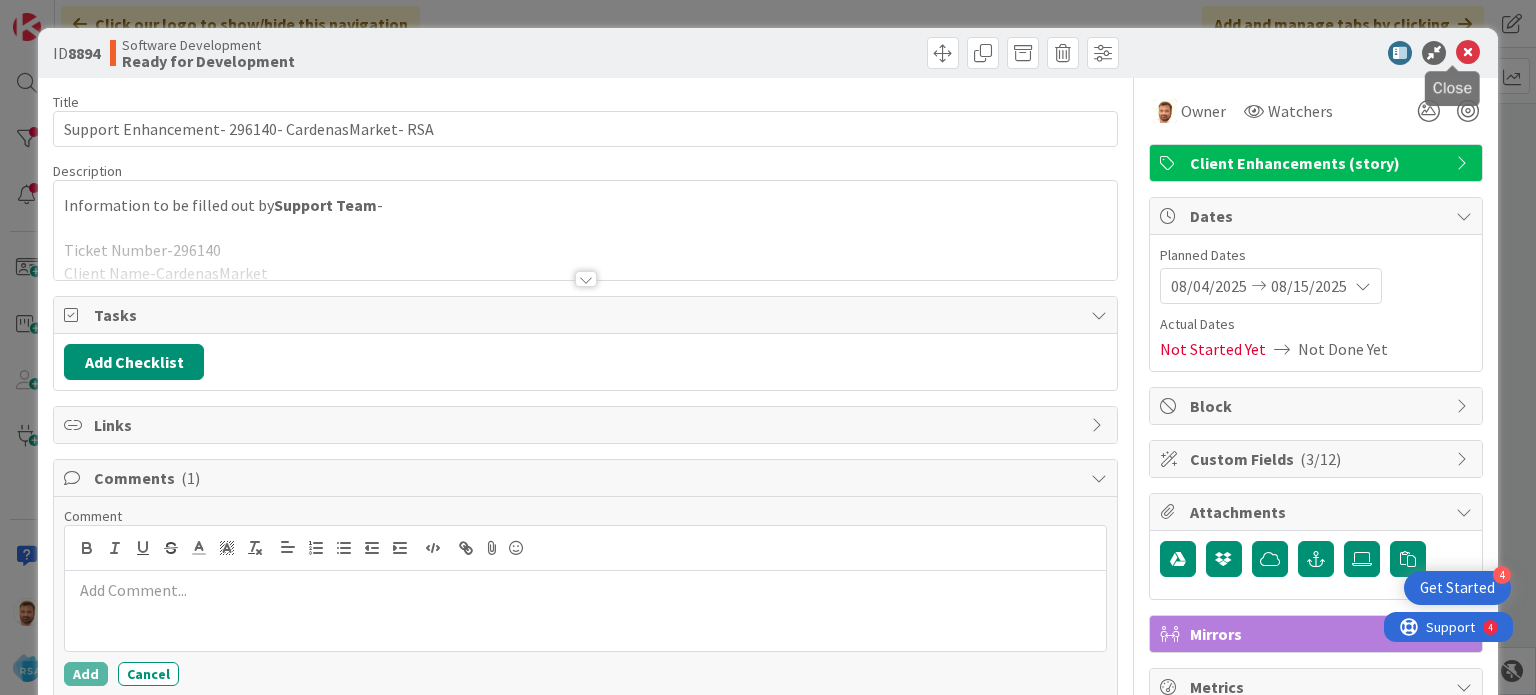 click at bounding box center (1468, 53) 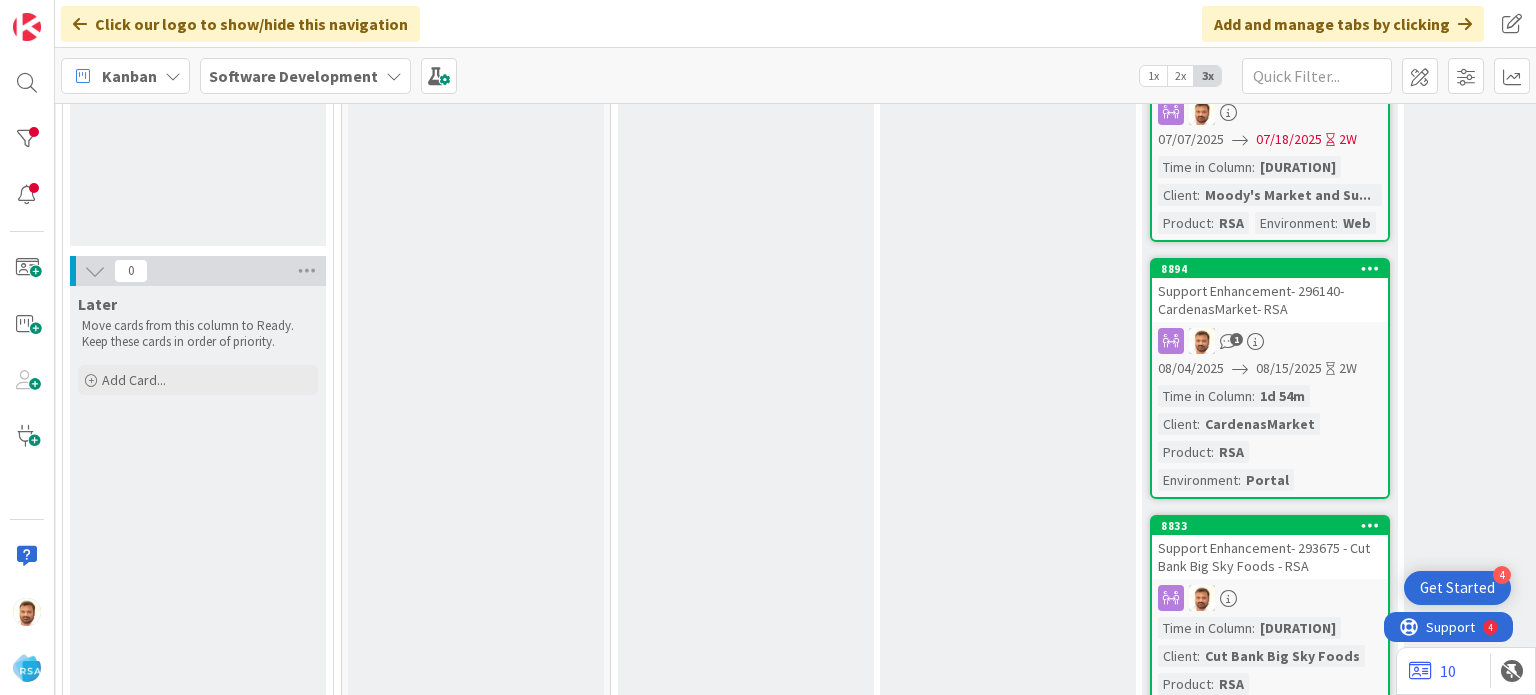 scroll, scrollTop: 0, scrollLeft: 0, axis: both 